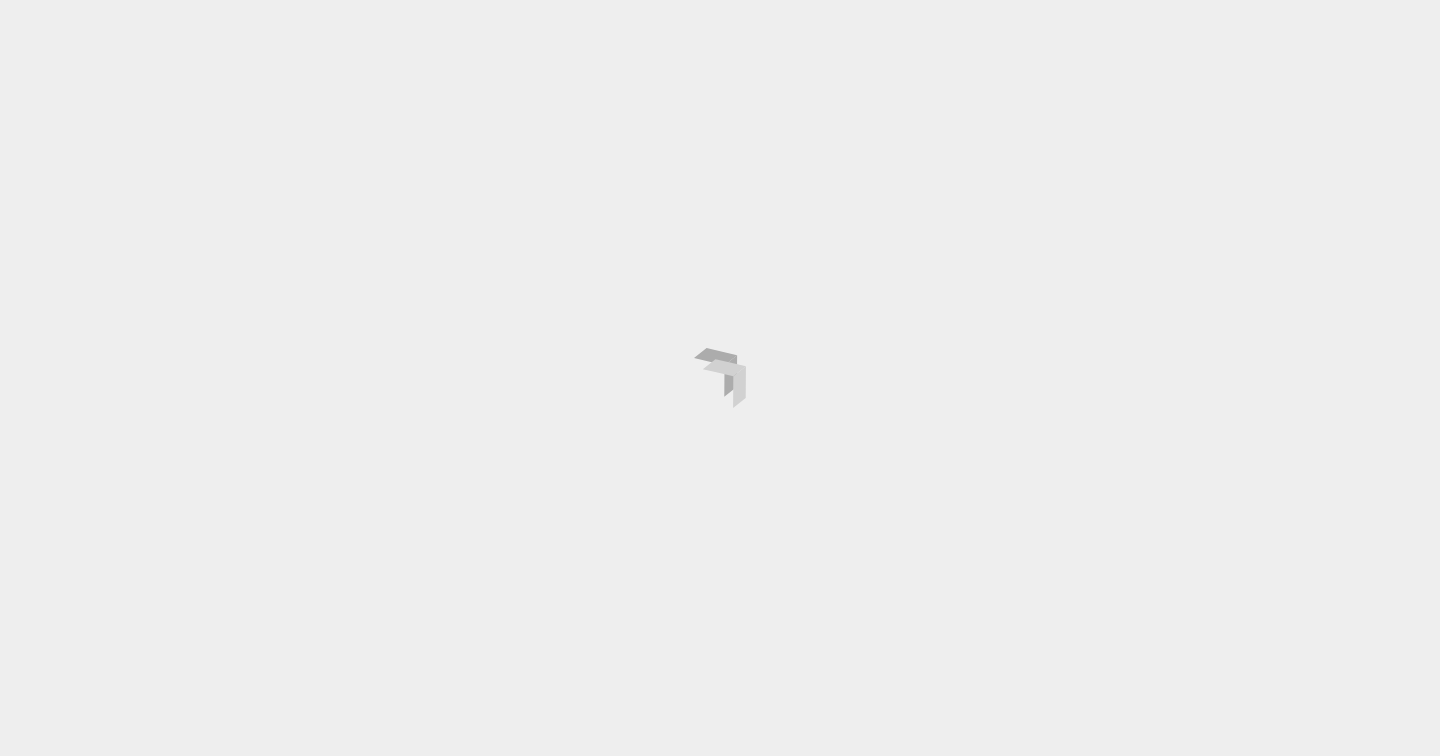 scroll, scrollTop: 0, scrollLeft: 0, axis: both 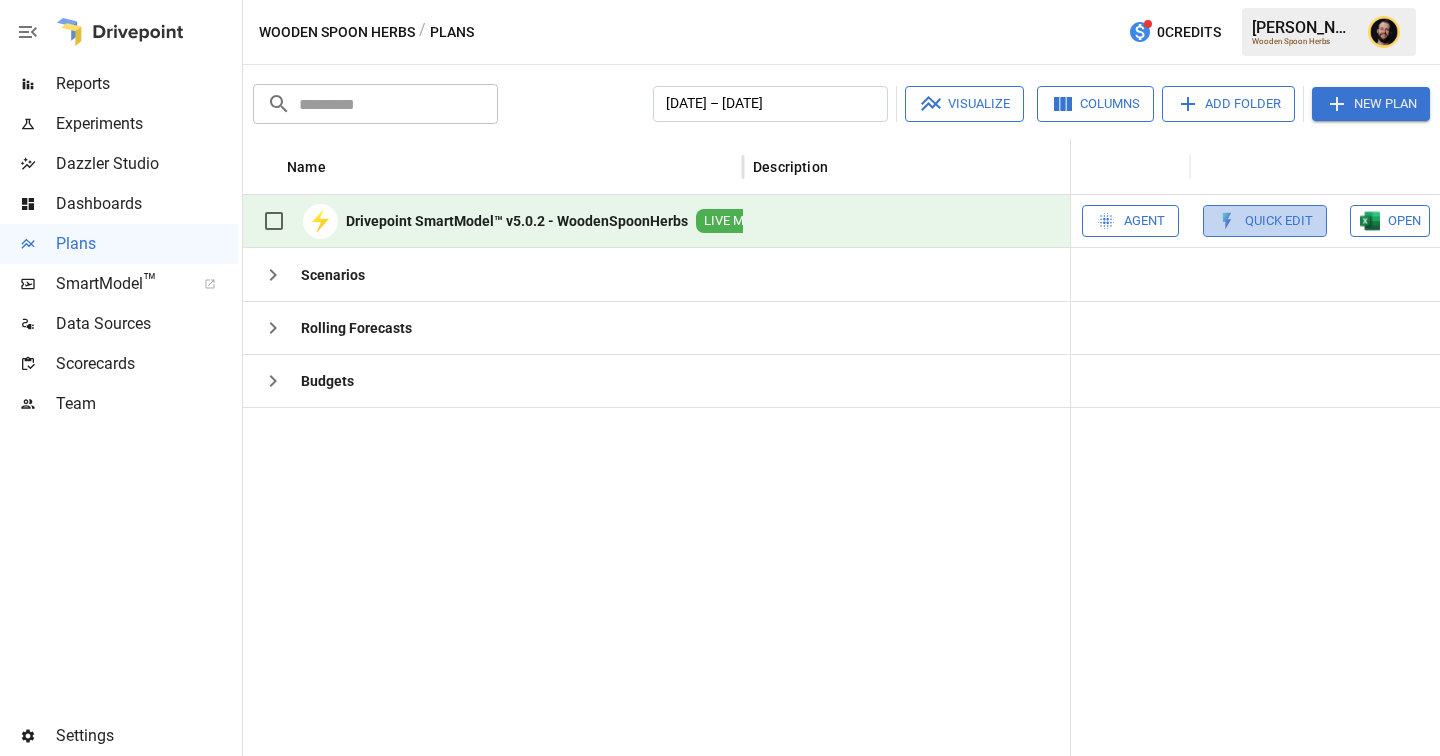 click on "Quick Edit" at bounding box center (1265, 221) 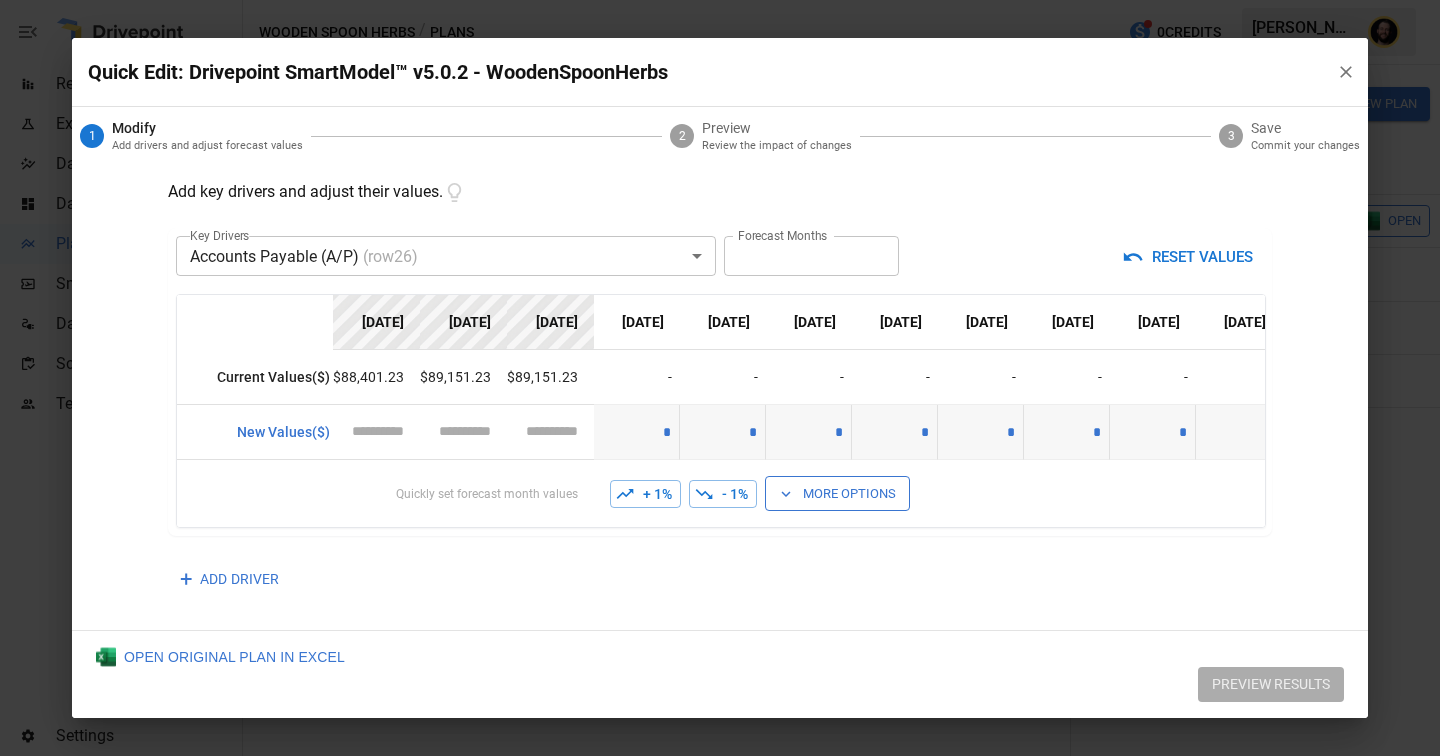 click on "Reports Experiments Dazzler Studio Dashboards Plans SmartModel ™ Data Sources Scorecards Team Settings Wooden Spoon Herbs / Plans 0  Credits [PERSON_NAME] Wooden Spoon Herbs Plans ​ ​ [DATE] – [DATE]   Visualize   Columns   Add Folder   New Plan Name Description Status Forecast start Gross Margin EoP Cash EBITDA Margin Net Income Margin Gross Sales Gross Sales: DTC Online Gross Sales: Marketplace Gross Sales: Wholesale Gross Sales: Retail Returns Returns: DTC Online Returns: Marketplace Returns: Wholesale Returns: Retail Shipping Income Shipping Income: DTC Online Shipping Income: Marketplace Shipping Income: Wholesale Shipping Income: Retail Taxes Collected Taxes Collected: DTC Online Taxes Collected: Marketplace Taxes Collected: Wholesale Taxes Collected: Retail Net Revenue Net Revenue: DTC Online Net Revenue: Marketplace Net Revenue: Wholesale Net Revenue: Retail Cost of Goods Sold Cost of Goods Sold: DTC Online Cost of Goods Sold: Marketplace Cost of Goods Sold: Wholesale Gross Profit 2" at bounding box center (720, 0) 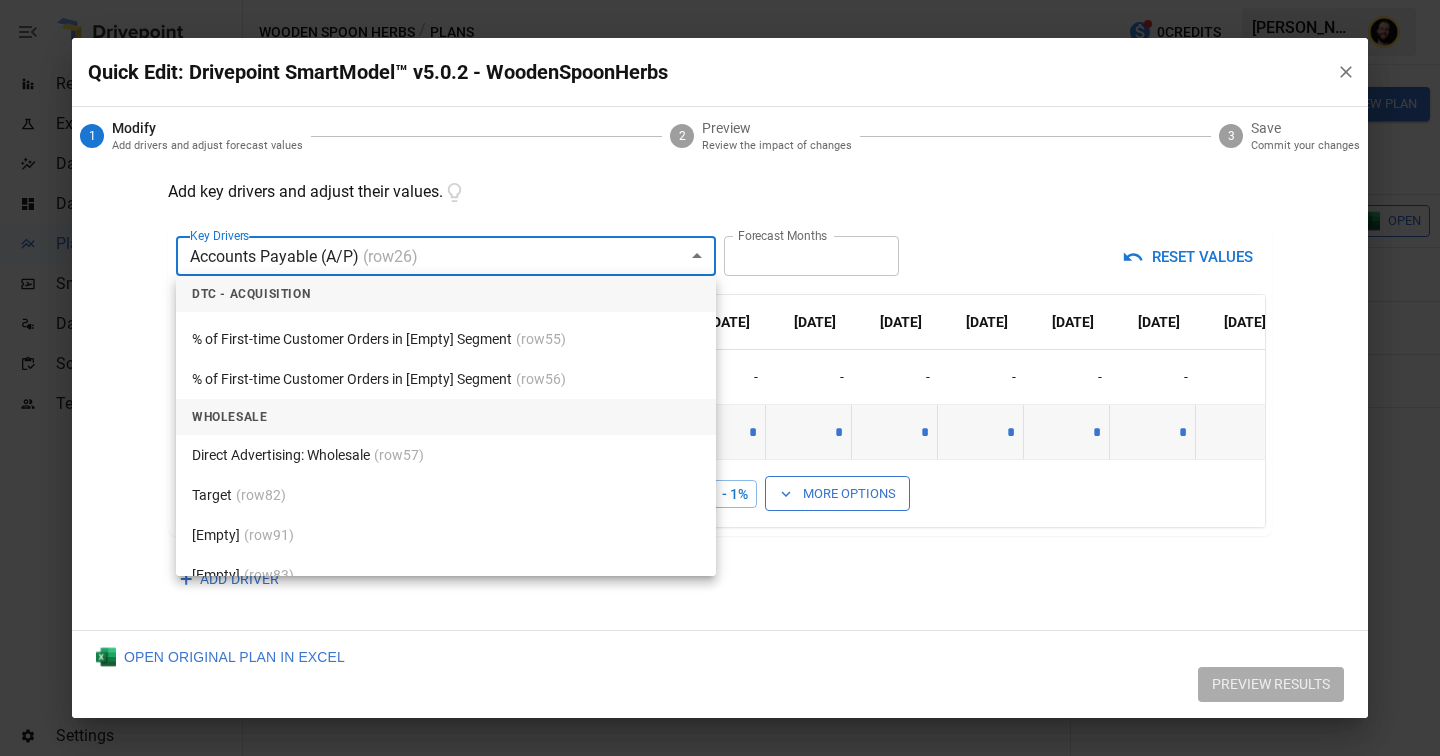 scroll, scrollTop: 4347, scrollLeft: 0, axis: vertical 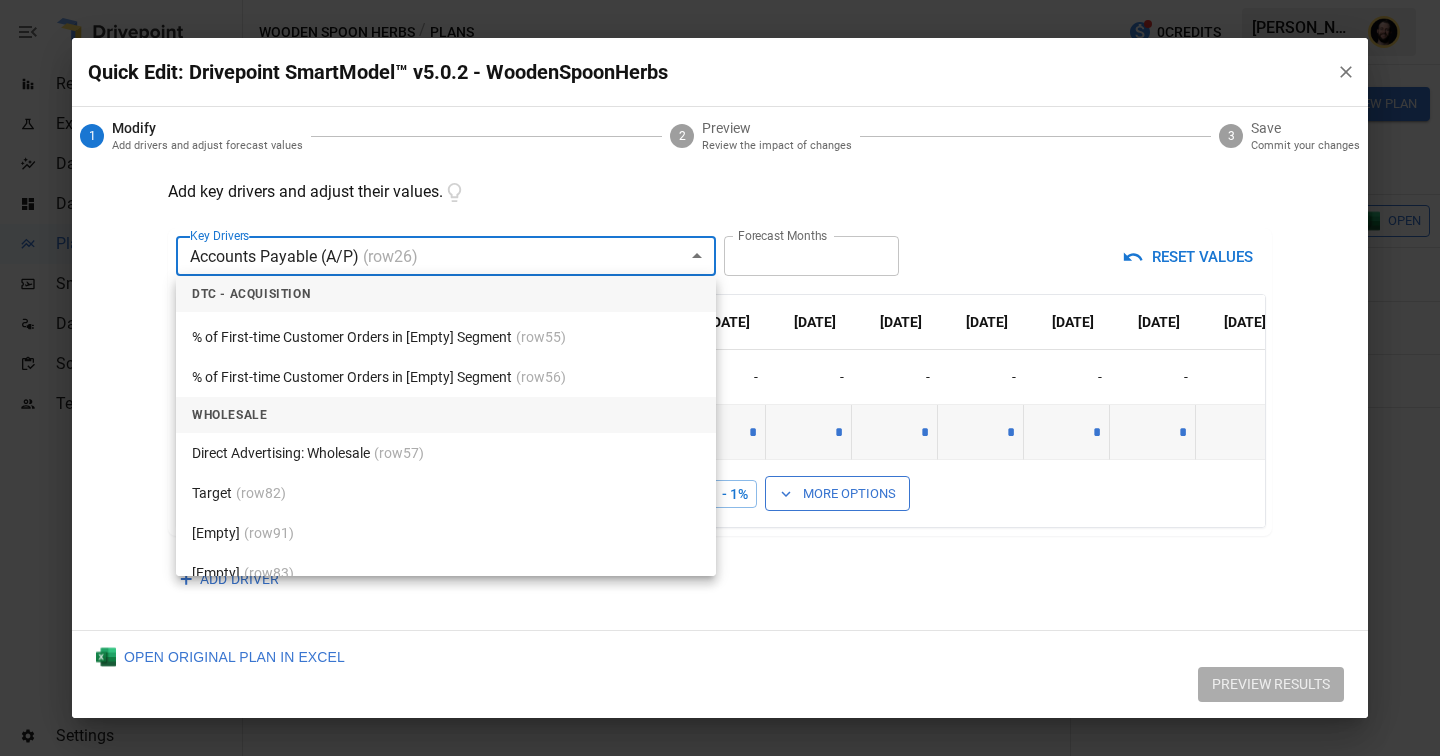 click on "Direct Advertising: Wholesale (row  57 )" at bounding box center (446, 453) 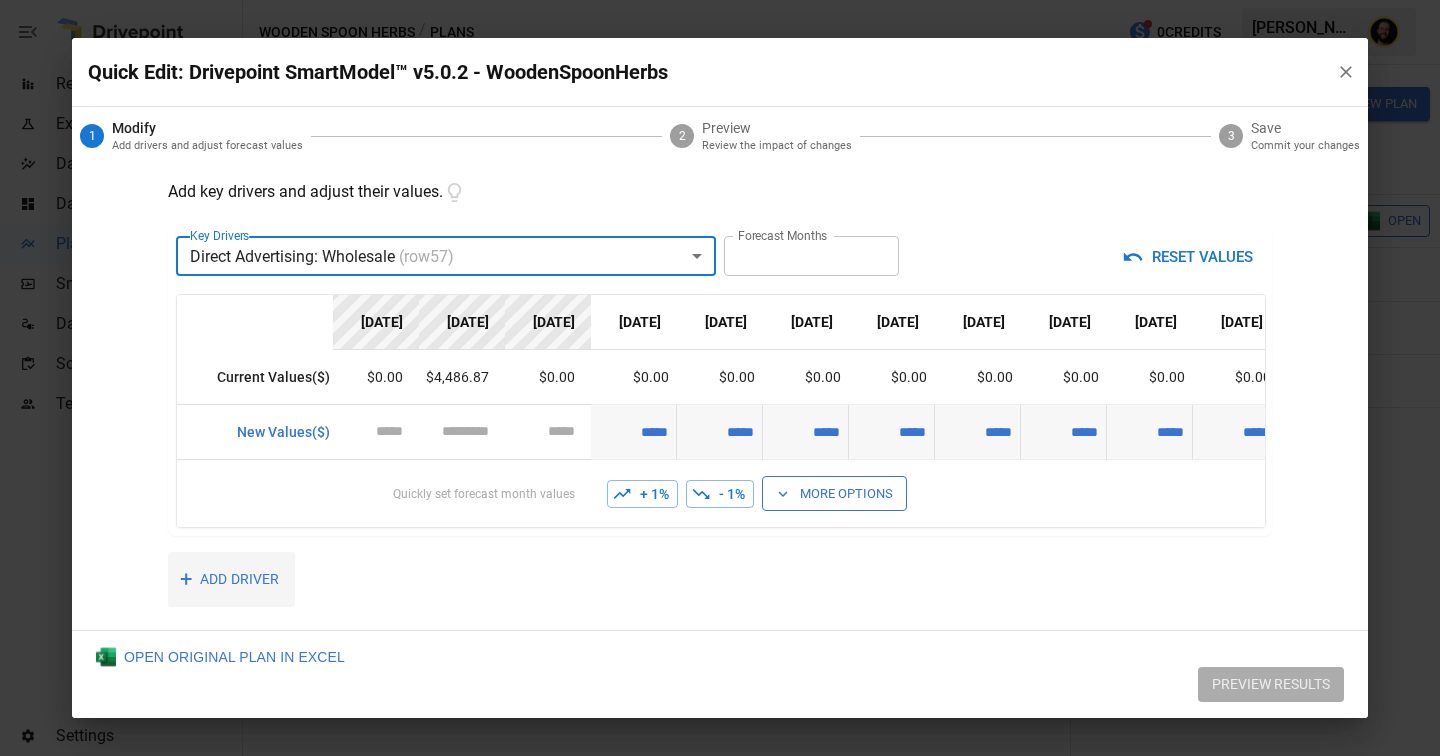 click on "+ ADD DRIVER" at bounding box center [231, 579] 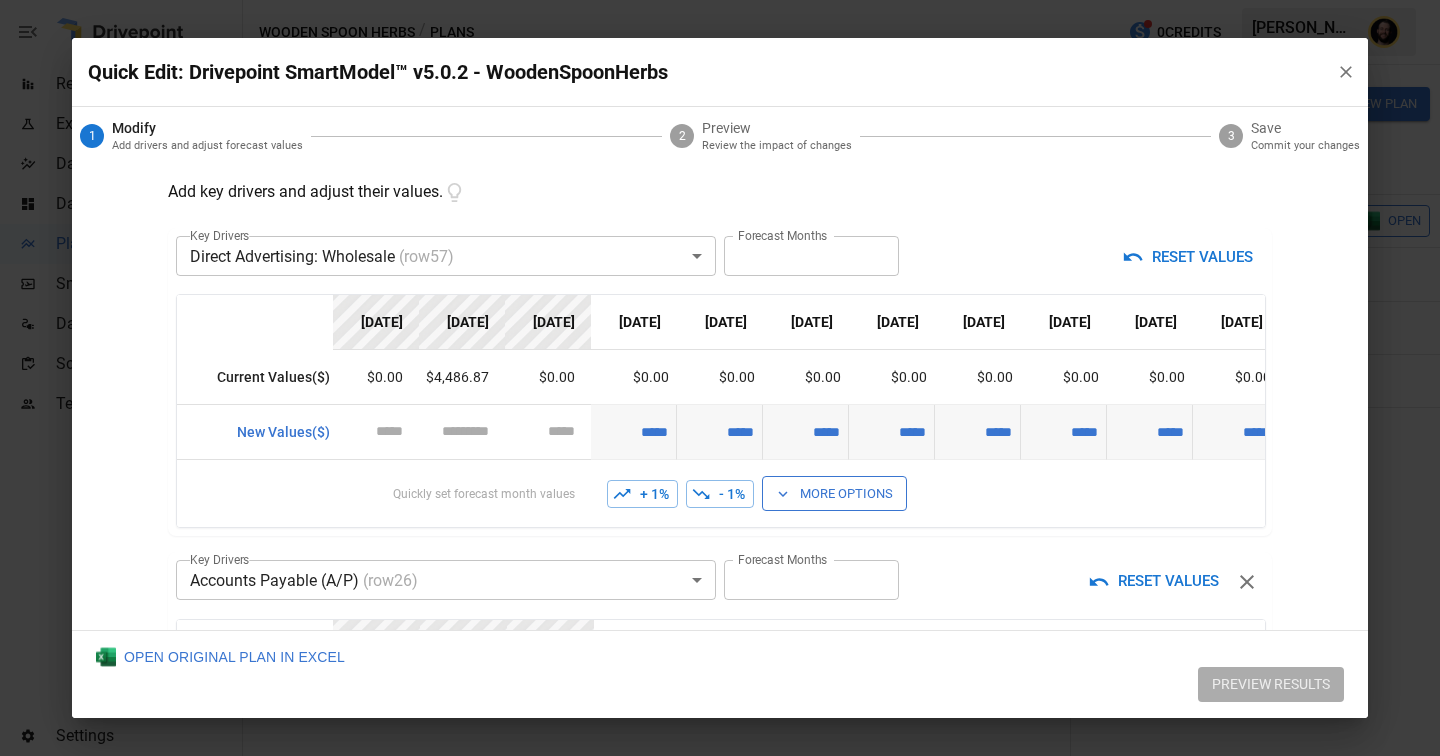click on "Reports Experiments Dazzler Studio Dashboards Plans SmartModel ™ Data Sources Scorecards Team Settings Wooden Spoon Herbs / Plans 0  Credits [PERSON_NAME] Wooden Spoon Herbs Plans ​ ​ [DATE] – [DATE]   Visualize   Columns   Add Folder   New Plan Name Description Status Forecast start Gross Margin EoP Cash EBITDA Margin Net Income Margin Gross Sales Gross Sales: DTC Online Gross Sales: Marketplace Gross Sales: Wholesale Gross Sales: Retail Returns Returns: DTC Online Returns: Marketplace Returns: Wholesale Returns: Retail Shipping Income Shipping Income: DTC Online Shipping Income: Marketplace Shipping Income: Wholesale Shipping Income: Retail Taxes Collected Taxes Collected: DTC Online Taxes Collected: Marketplace Taxes Collected: Wholesale Taxes Collected: Retail Net Revenue Net Revenue: DTC Online Net Revenue: Marketplace Net Revenue: Wholesale Net Revenue: Retail Cost of Goods Sold Cost of Goods Sold: DTC Online Cost of Goods Sold: Marketplace Cost of Goods Sold: Wholesale Gross Profit 2" at bounding box center [720, 0] 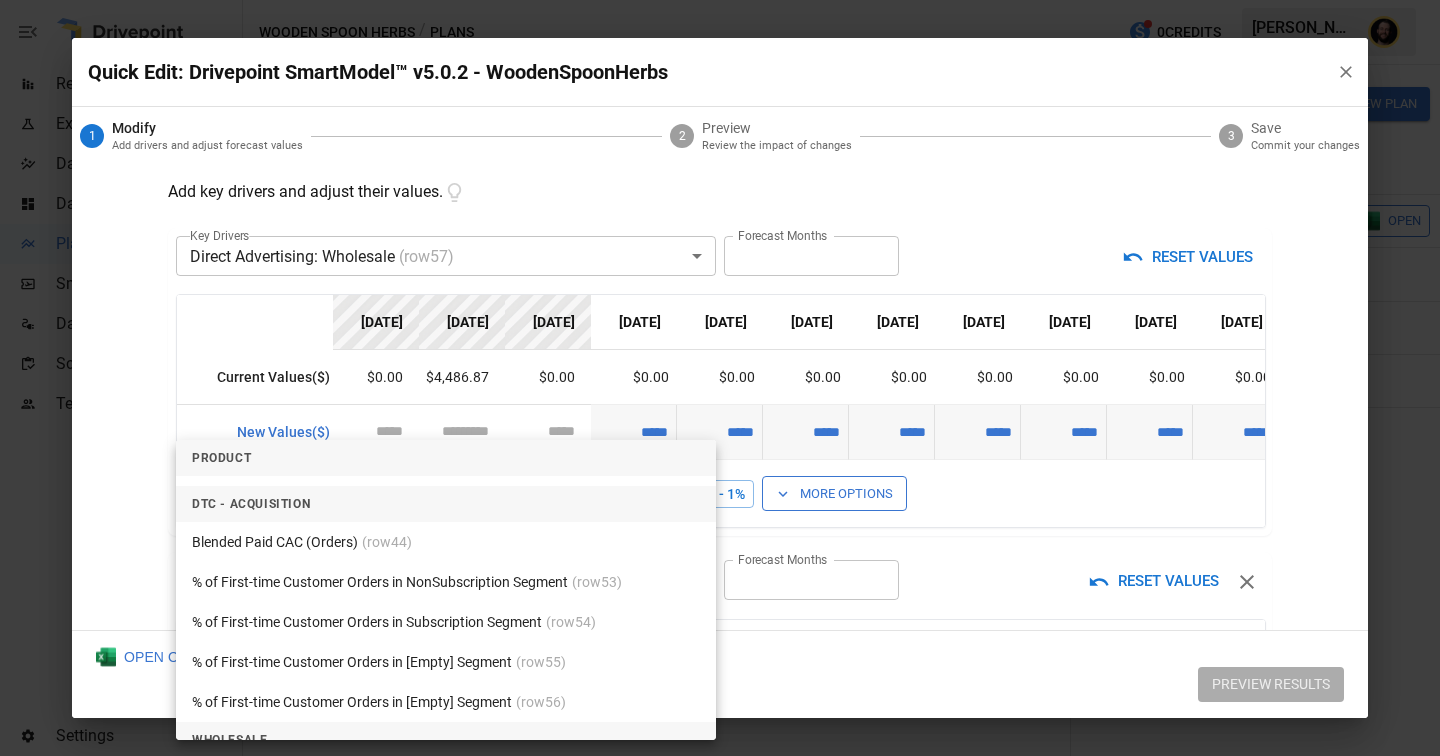 scroll, scrollTop: 4185, scrollLeft: 0, axis: vertical 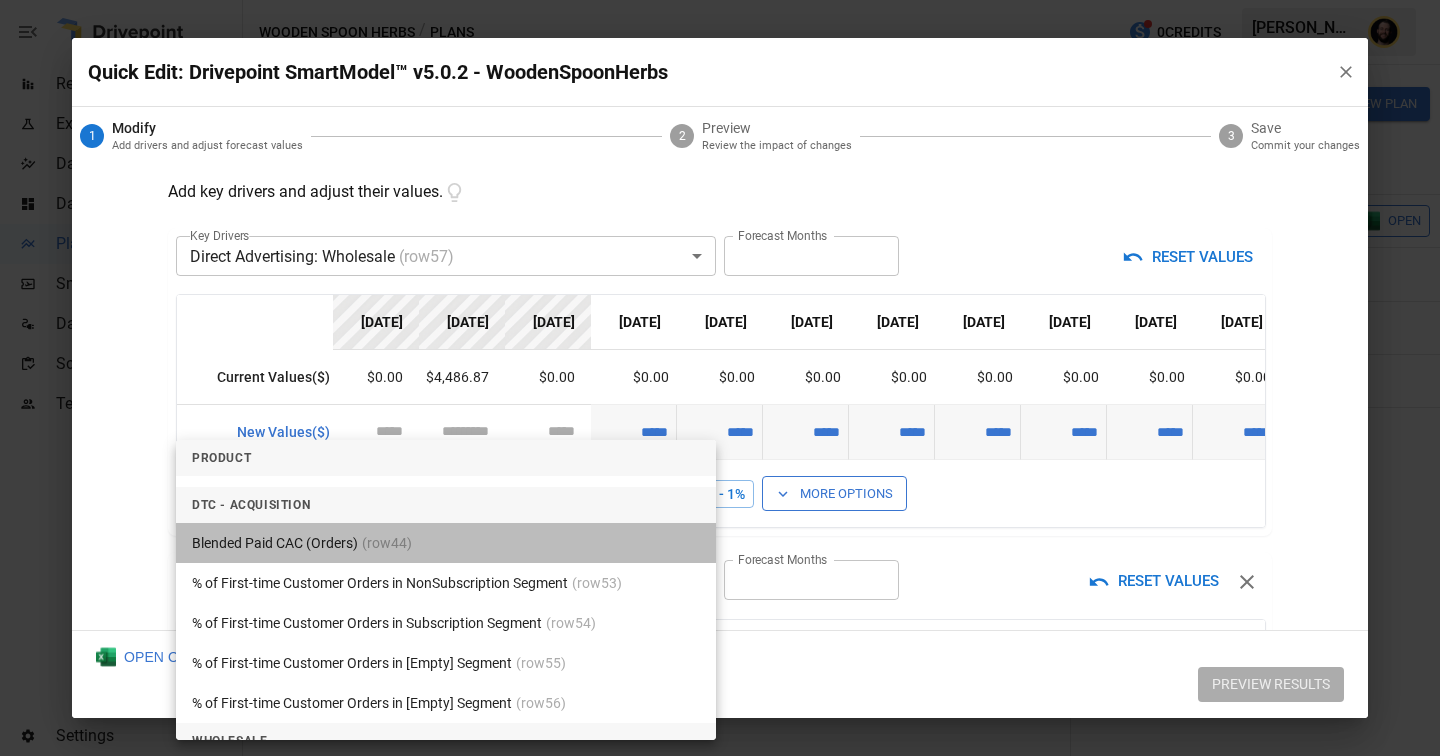 click on "Blended Paid CAC (Orders) (row  44 )" at bounding box center (446, 543) 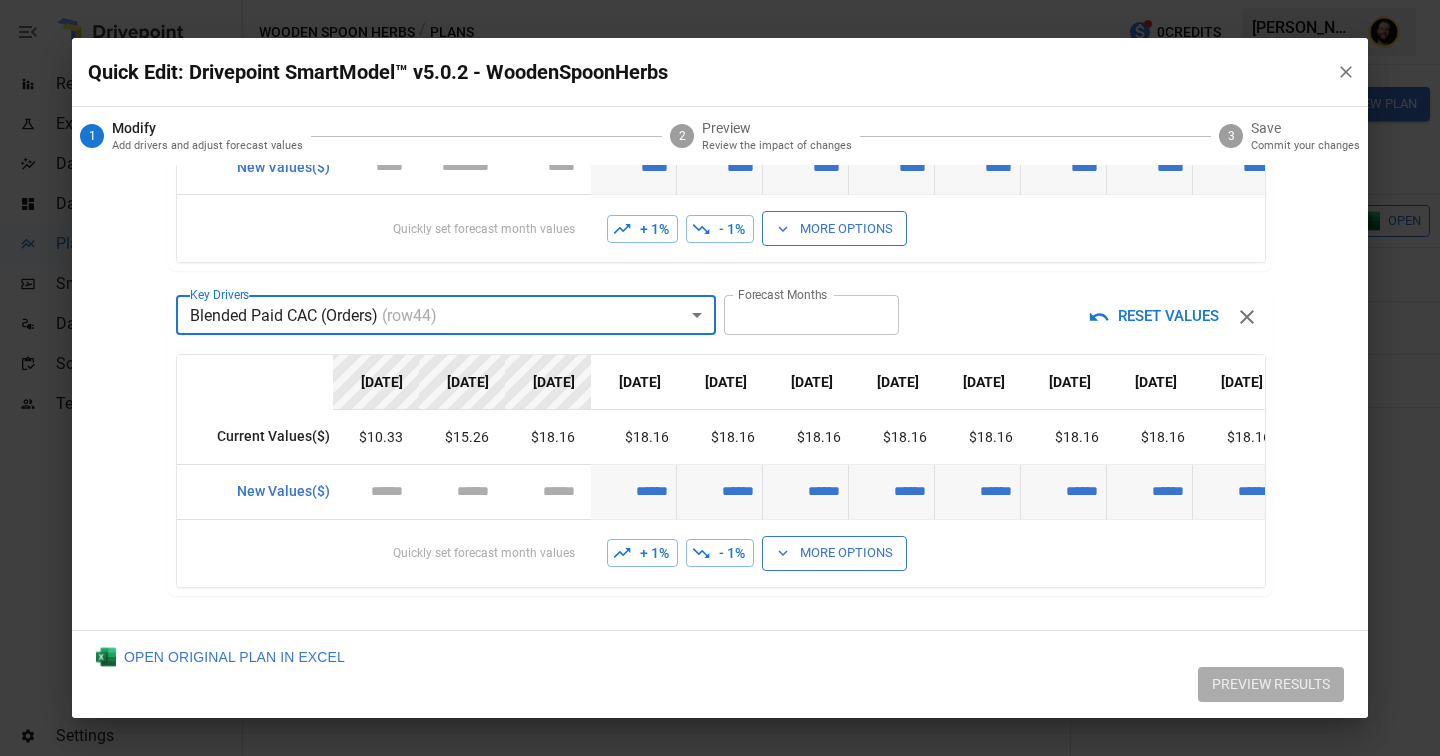 scroll, scrollTop: 366, scrollLeft: 0, axis: vertical 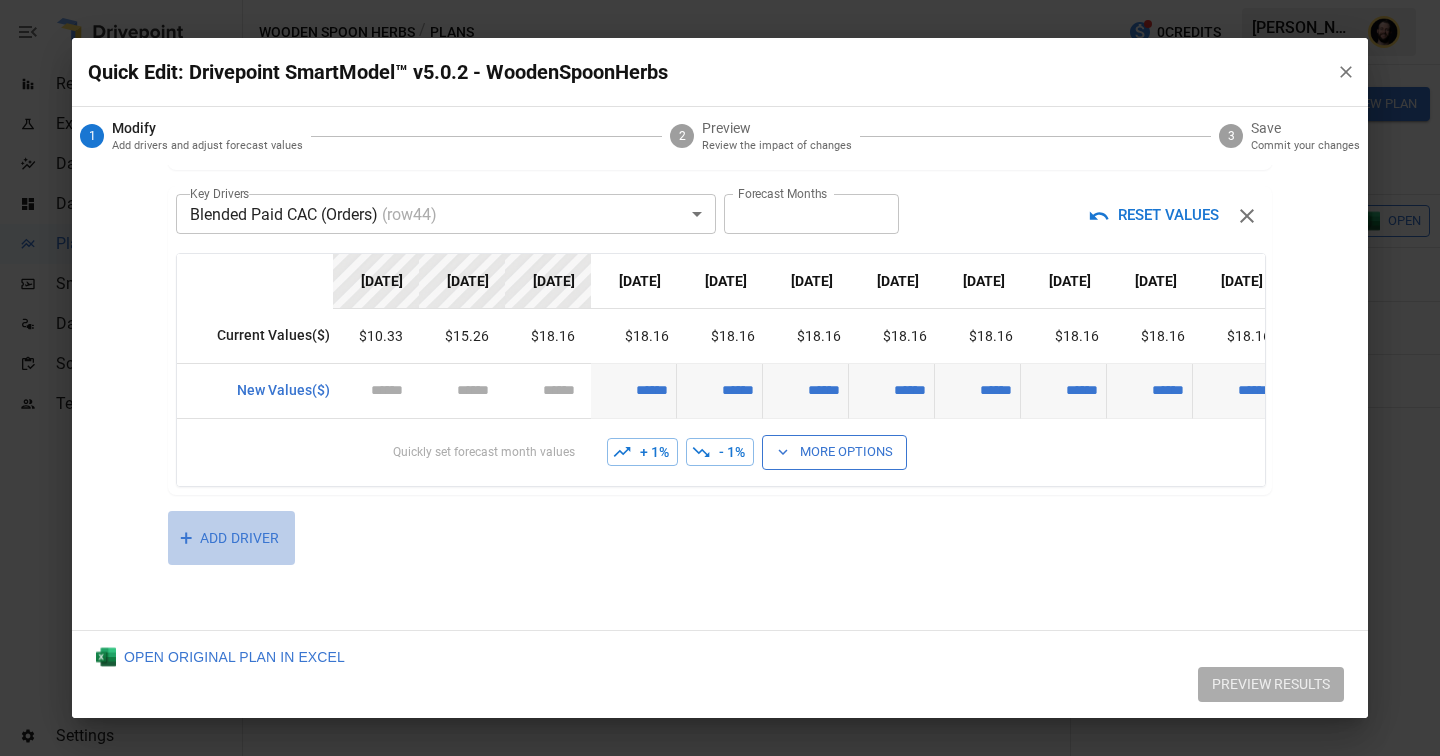 click on "+ ADD DRIVER" at bounding box center [231, 538] 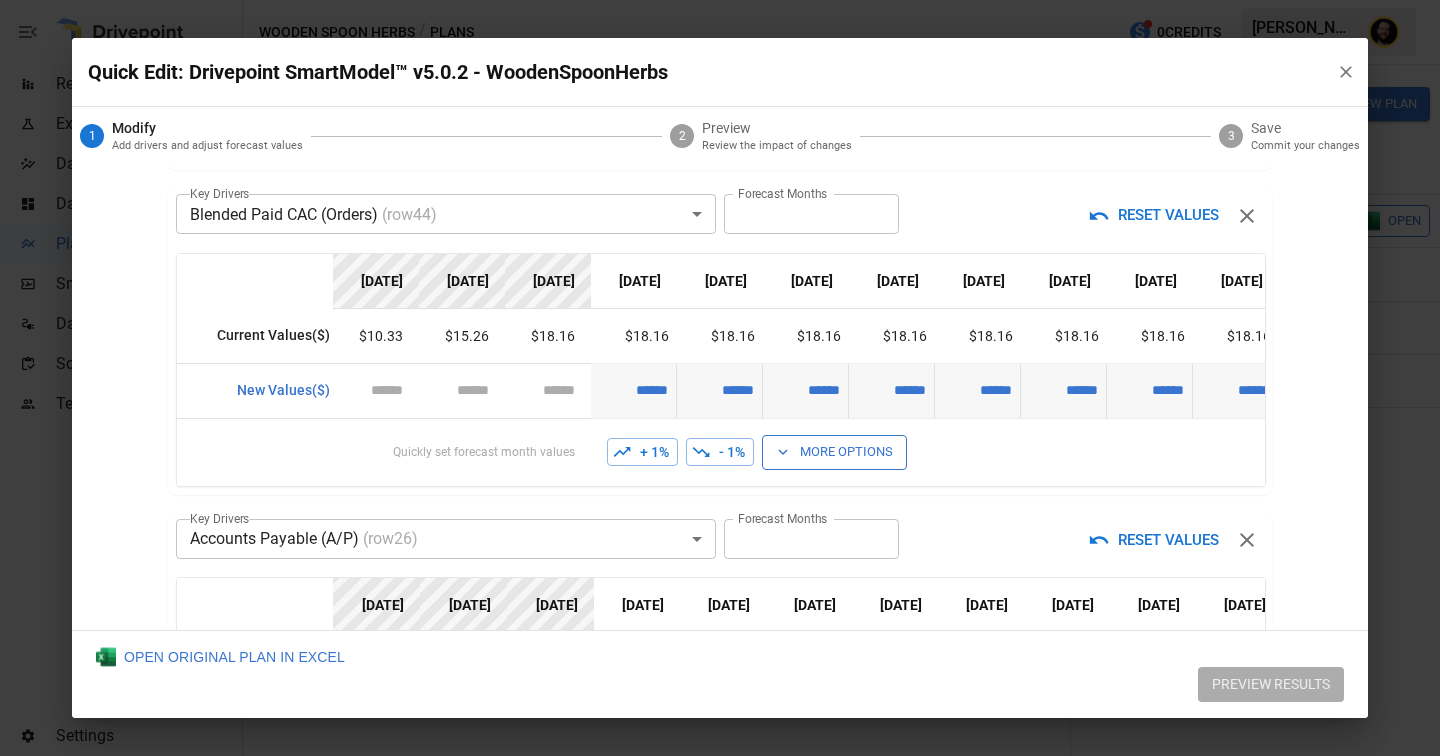 click on "Reports Experiments Dazzler Studio Dashboards Plans SmartModel ™ Data Sources Scorecards Team Settings Wooden Spoon Herbs / Plans 0  Credits [PERSON_NAME] Wooden Spoon Herbs Plans ​ ​ [DATE] – [DATE]   Visualize   Columns   Add Folder   New Plan Name Description Status Forecast start Gross Margin EoP Cash EBITDA Margin Net Income Margin Gross Sales Gross Sales: DTC Online Gross Sales: Marketplace Gross Sales: Wholesale Gross Sales: Retail Returns Returns: DTC Online Returns: Marketplace Returns: Wholesale Returns: Retail Shipping Income Shipping Income: DTC Online Shipping Income: Marketplace Shipping Income: Wholesale Shipping Income: Retail Taxes Collected Taxes Collected: DTC Online Taxes Collected: Marketplace Taxes Collected: Wholesale Taxes Collected: Retail Net Revenue Net Revenue: DTC Online Net Revenue: Marketplace Net Revenue: Wholesale Net Revenue: Retail Cost of Goods Sold Cost of Goods Sold: DTC Online Cost of Goods Sold: Marketplace Cost of Goods Sold: Wholesale Gross Profit 2" at bounding box center [720, 0] 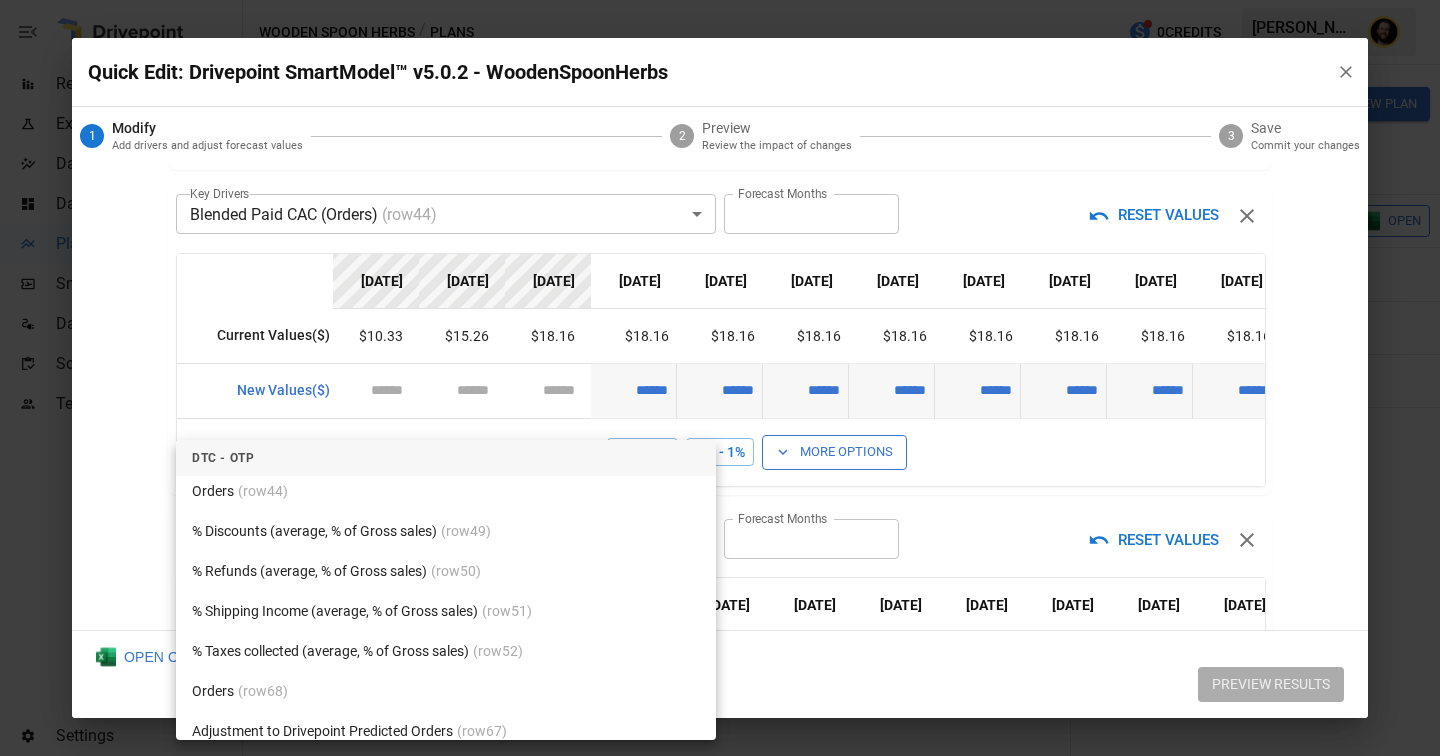 scroll, scrollTop: 8380, scrollLeft: 0, axis: vertical 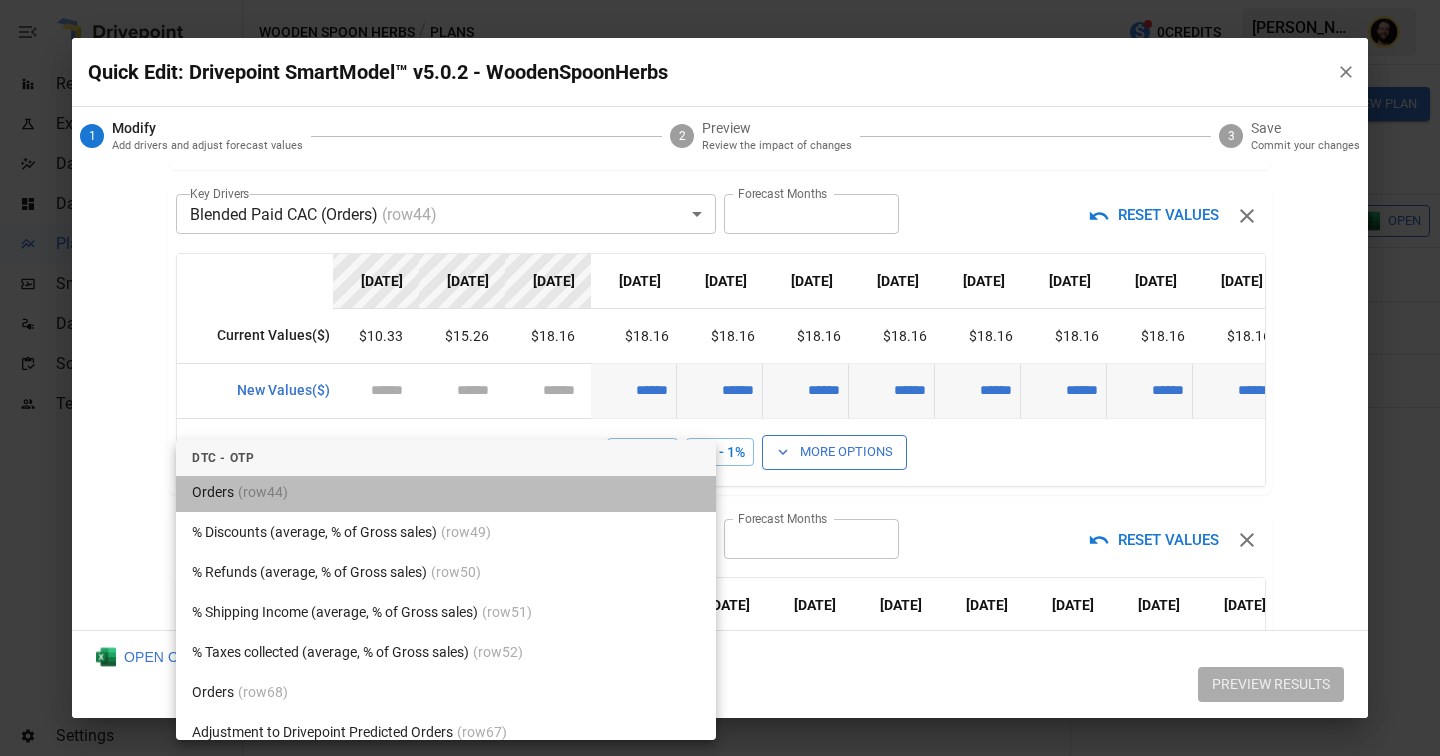 click on "(row  44 )" at bounding box center [263, 492] 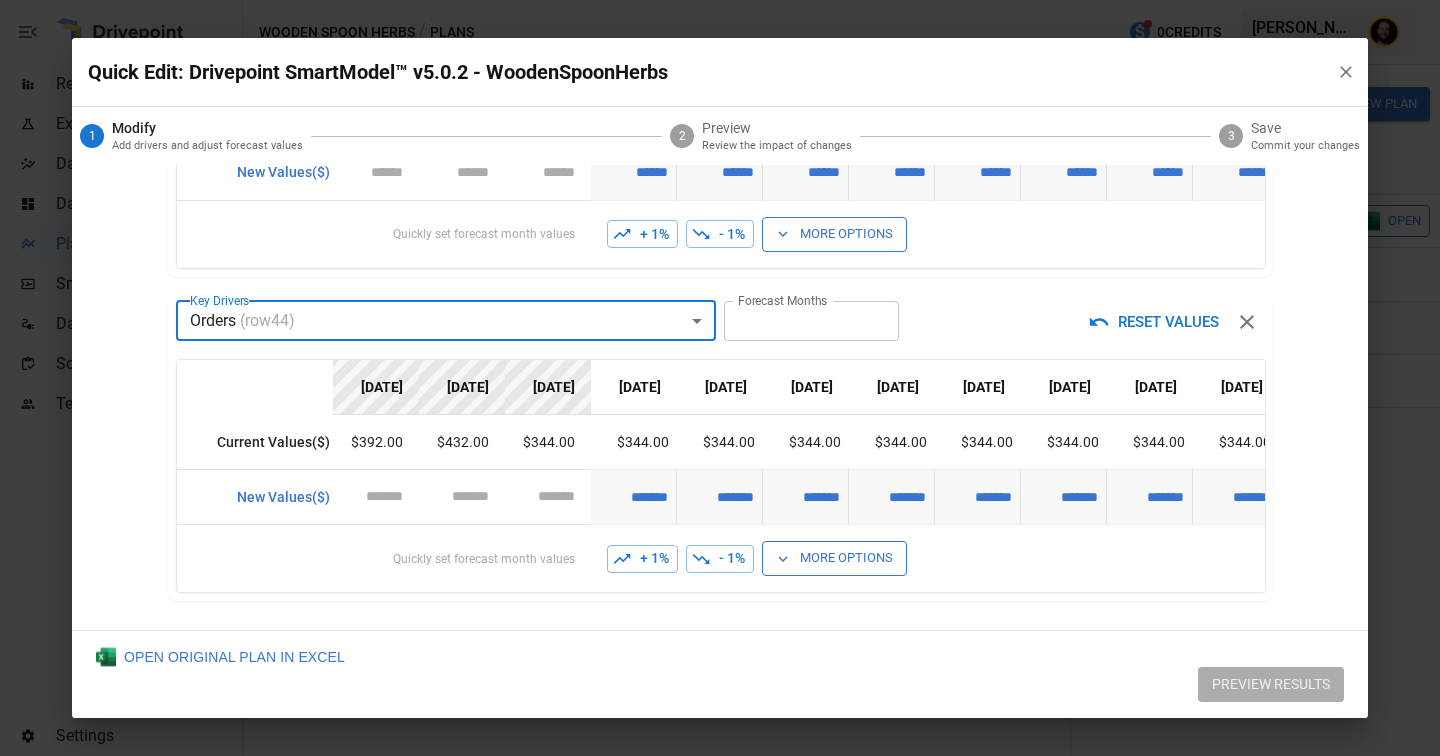 scroll, scrollTop: 690, scrollLeft: 0, axis: vertical 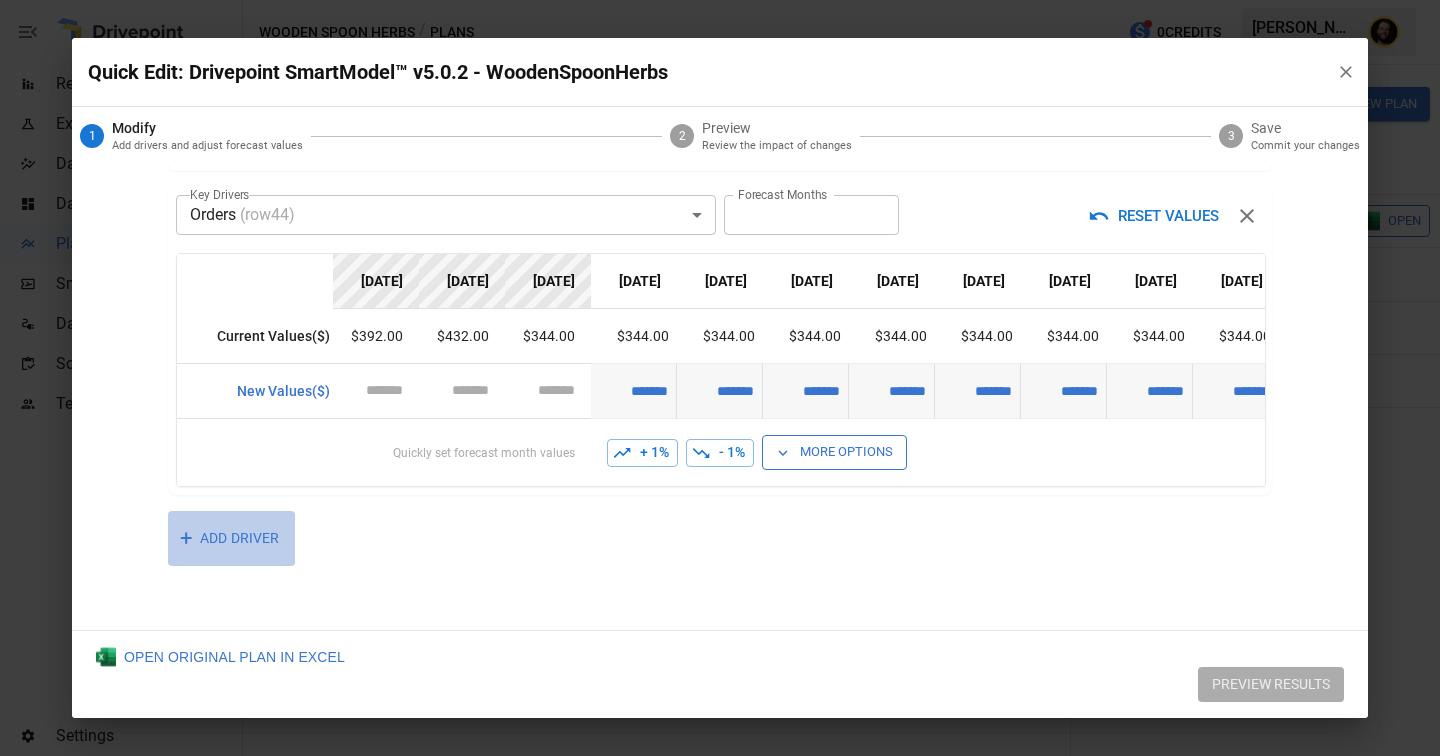 click on "+ ADD DRIVER" at bounding box center [231, 538] 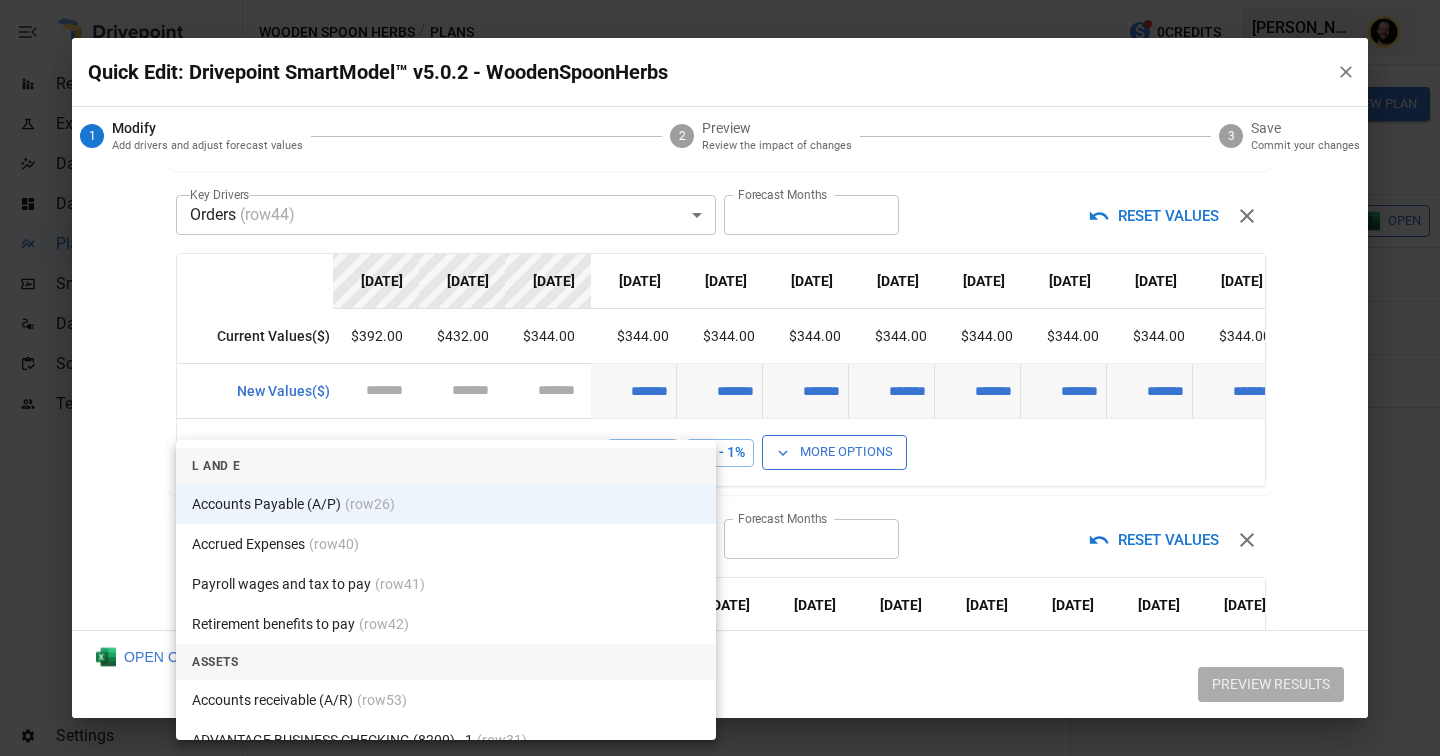 click on "Reports Experiments Dazzler Studio Dashboards Plans SmartModel ™ Data Sources Scorecards Team Settings Wooden Spoon Herbs / Plans 0  Credits [PERSON_NAME] Wooden Spoon Herbs Plans ​ ​ [DATE] – [DATE]   Visualize   Columns   Add Folder   New Plan Name Description Status Forecast start Gross Margin EoP Cash EBITDA Margin Net Income Margin Gross Sales Gross Sales: DTC Online Gross Sales: Marketplace Gross Sales: Wholesale Gross Sales: Retail Returns Returns: DTC Online Returns: Marketplace Returns: Wholesale Returns: Retail Shipping Income Shipping Income: DTC Online Shipping Income: Marketplace Shipping Income: Wholesale Shipping Income: Retail Taxes Collected Taxes Collected: DTC Online Taxes Collected: Marketplace Taxes Collected: Wholesale Taxes Collected: Retail Net Revenue Net Revenue: DTC Online Net Revenue: Marketplace Net Revenue: Wholesale Net Revenue: Retail Cost of Goods Sold Cost of Goods Sold: DTC Online Cost of Goods Sold: Marketplace Cost of Goods Sold: Wholesale Gross Profit 2" at bounding box center (720, 0) 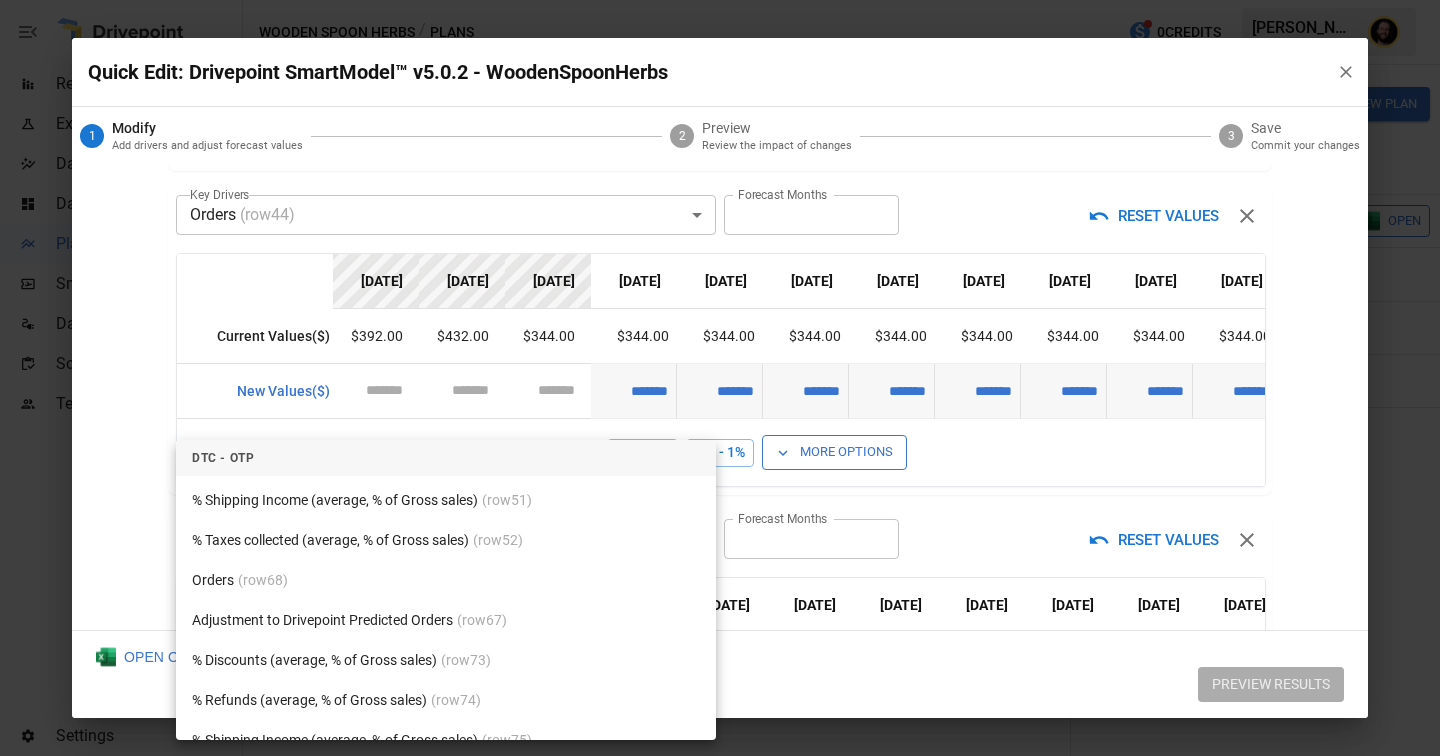 scroll, scrollTop: 8523, scrollLeft: 0, axis: vertical 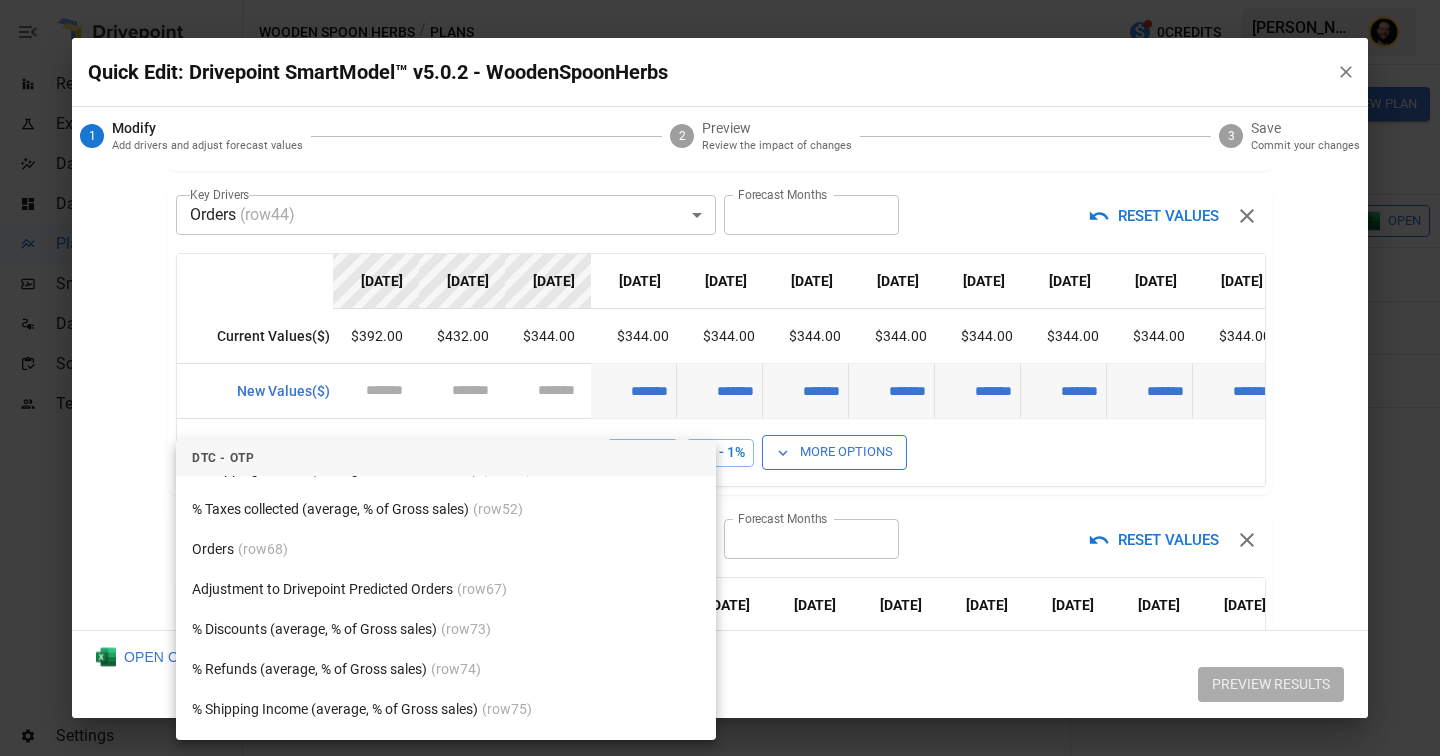click on "Adjustment to Drivepoint Predicted Orders (row  67 )" at bounding box center [446, 589] 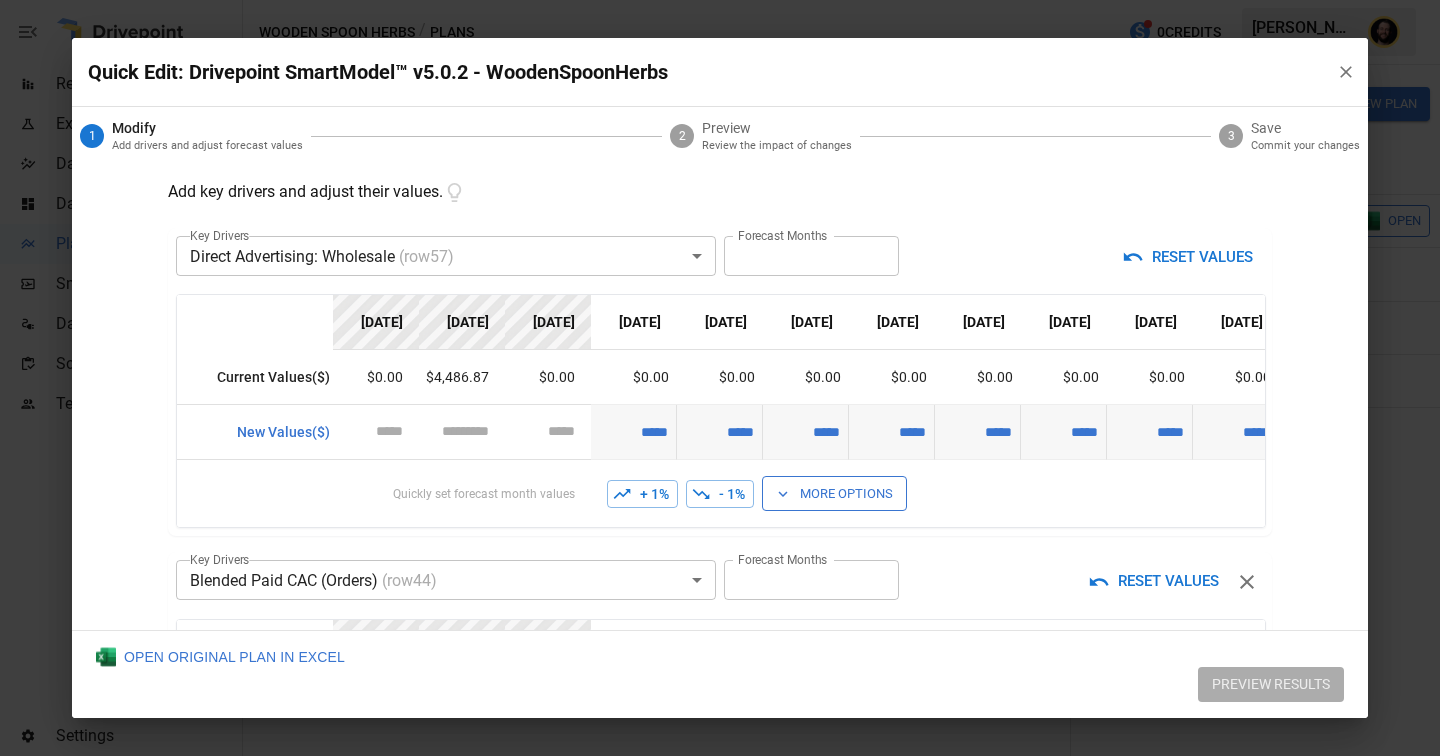 scroll, scrollTop: 46, scrollLeft: 0, axis: vertical 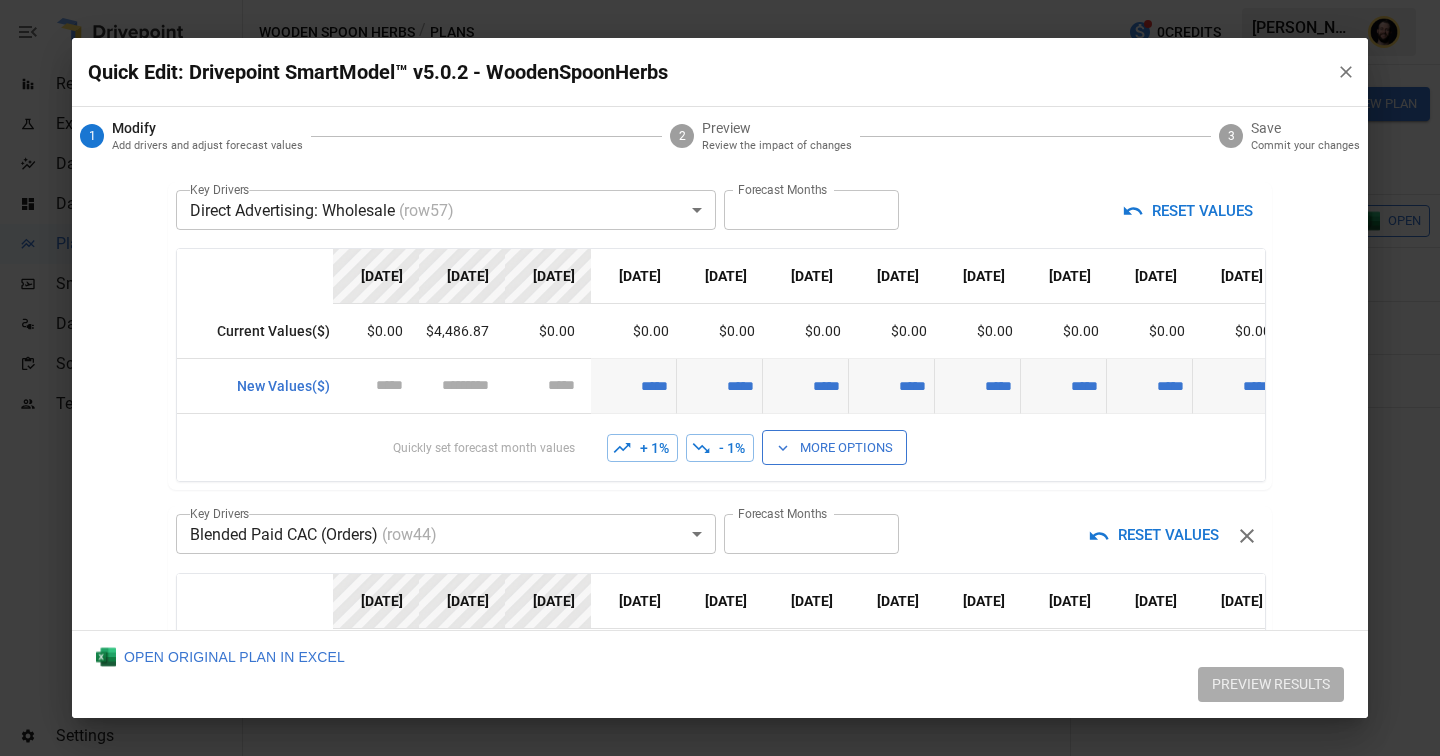 click on "Reports Experiments Dazzler Studio Dashboards Plans SmartModel ™ Data Sources Scorecards Team Settings Wooden Spoon Herbs / Plans 0  Credits [PERSON_NAME] Wooden Spoon Herbs Plans ​ ​ [DATE] – [DATE]   Visualize   Columns   Add Folder   New Plan Name Description Status Forecast start Gross Margin EoP Cash EBITDA Margin Net Income Margin Gross Sales Gross Sales: DTC Online Gross Sales: Marketplace Gross Sales: Wholesale Gross Sales: Retail Returns Returns: DTC Online Returns: Marketplace Returns: Wholesale Returns: Retail Shipping Income Shipping Income: DTC Online Shipping Income: Marketplace Shipping Income: Wholesale Shipping Income: Retail Taxes Collected Taxes Collected: DTC Online Taxes Collected: Marketplace Taxes Collected: Wholesale Taxes Collected: Retail Net Revenue Net Revenue: DTC Online Net Revenue: Marketplace Net Revenue: Wholesale Net Revenue: Retail Cost of Goods Sold Cost of Goods Sold: DTC Online Cost of Goods Sold: Marketplace Cost of Goods Sold: Wholesale Gross Profit 2" at bounding box center [720, 0] 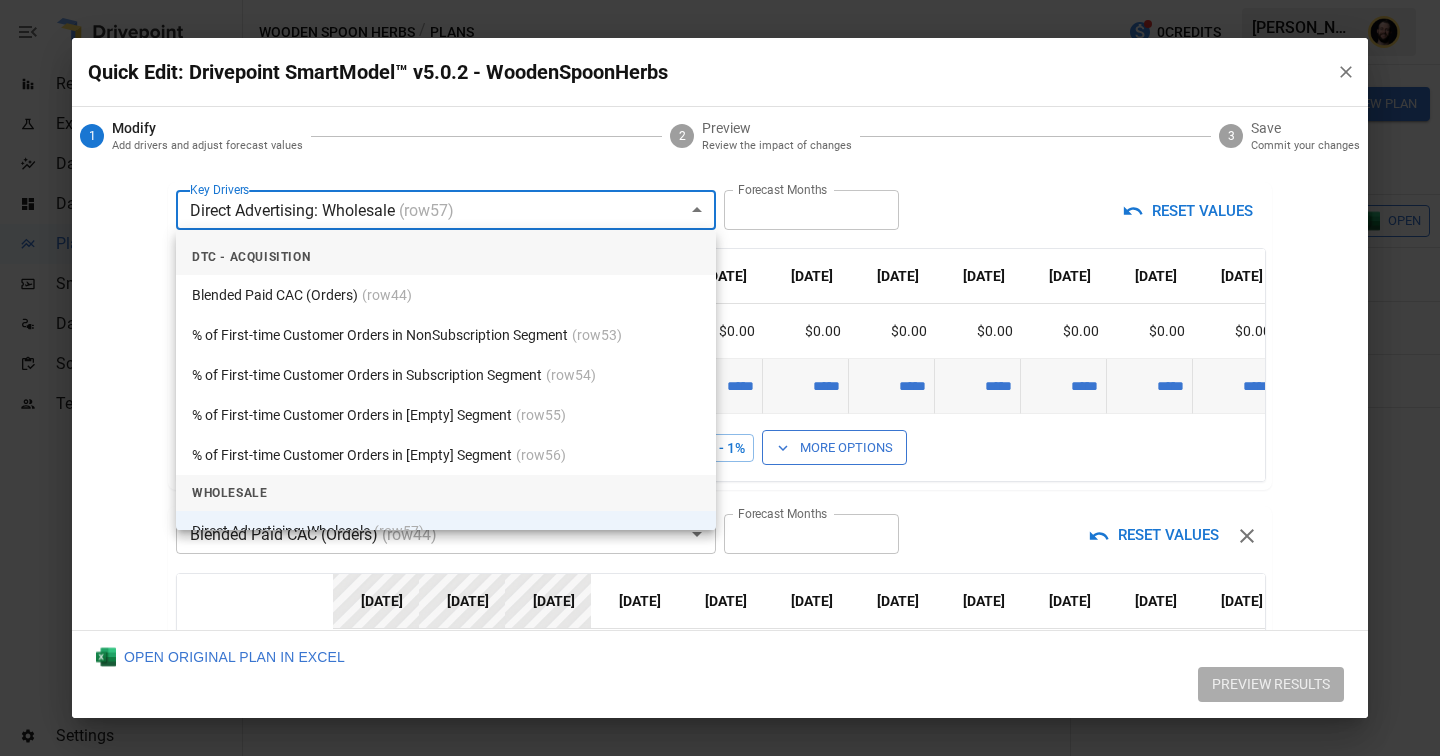 scroll, scrollTop: 4303, scrollLeft: 0, axis: vertical 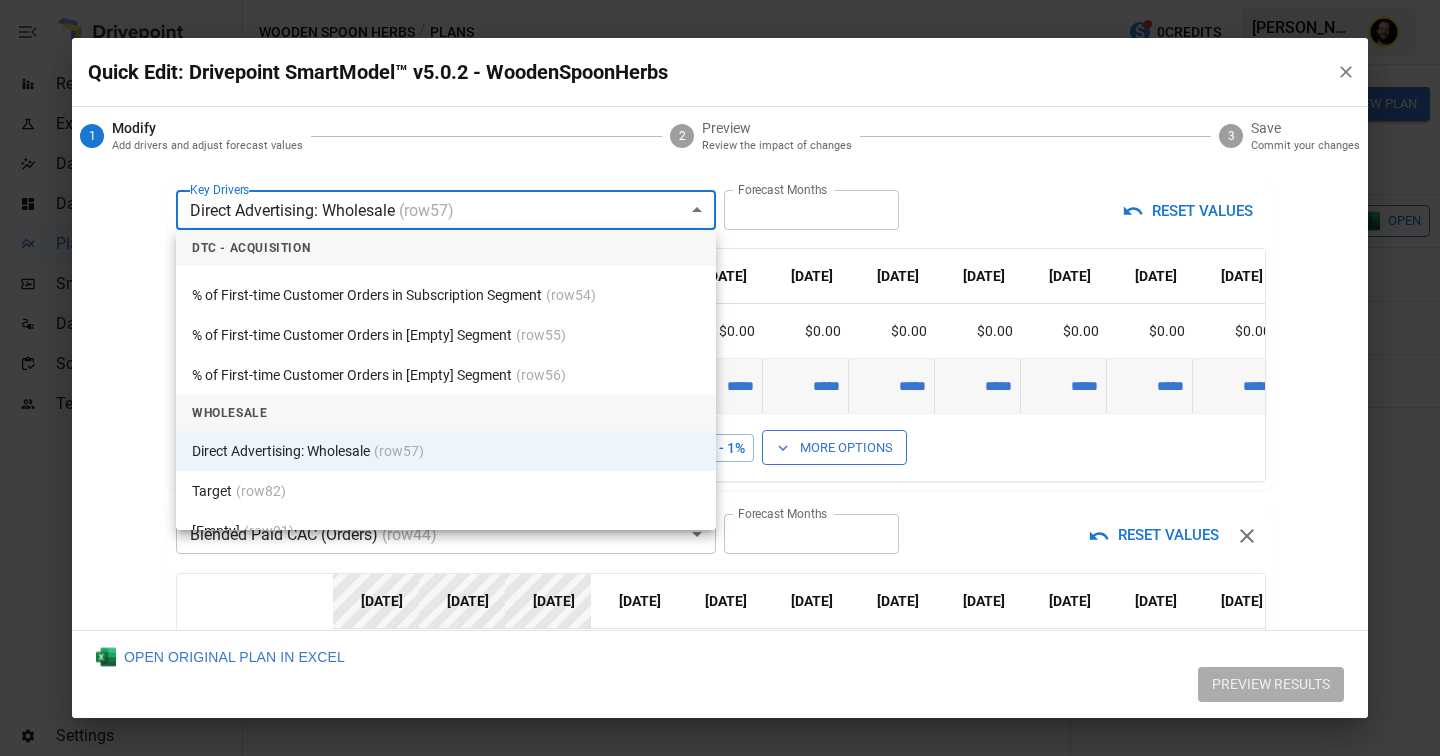click on "Direct Advertising: Wholesale (row  57 )" at bounding box center (446, 451) 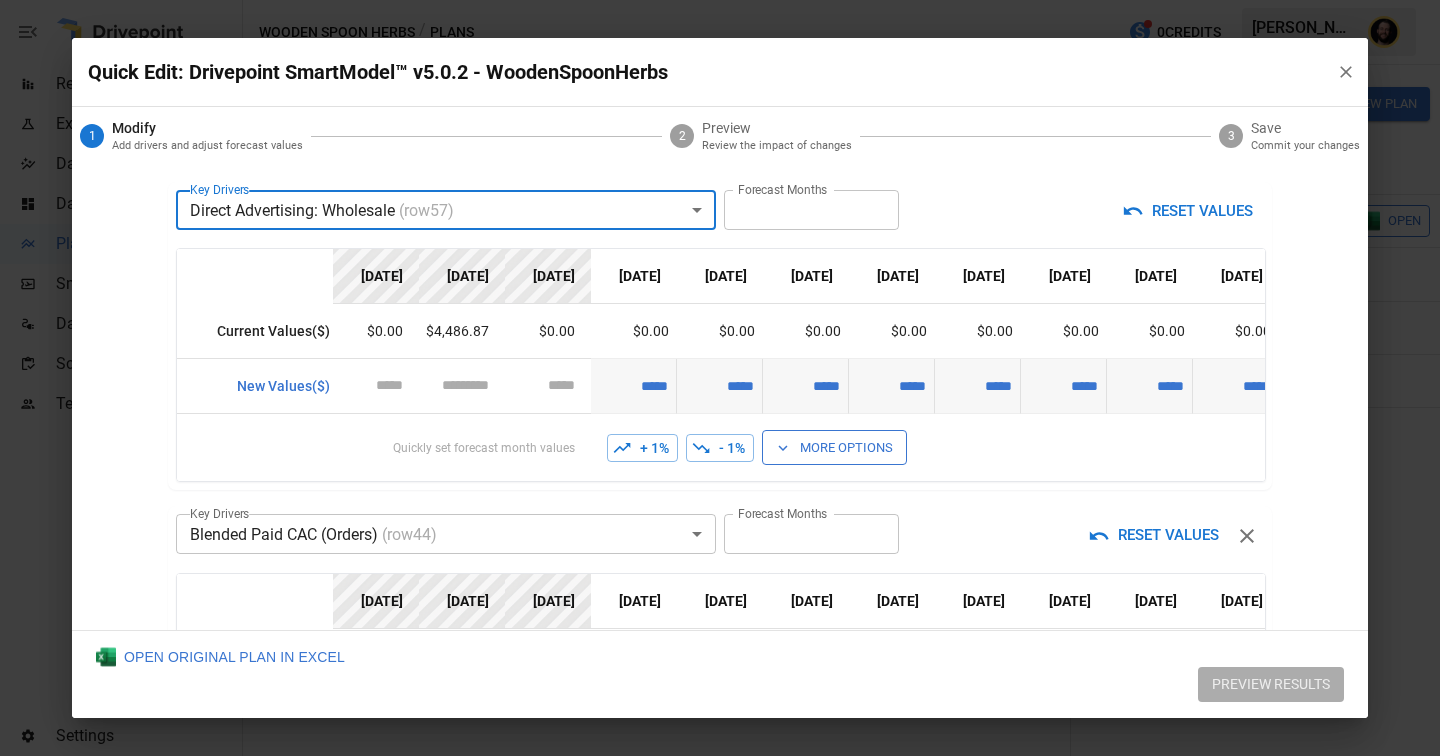 click on "More Options" at bounding box center (834, 447) 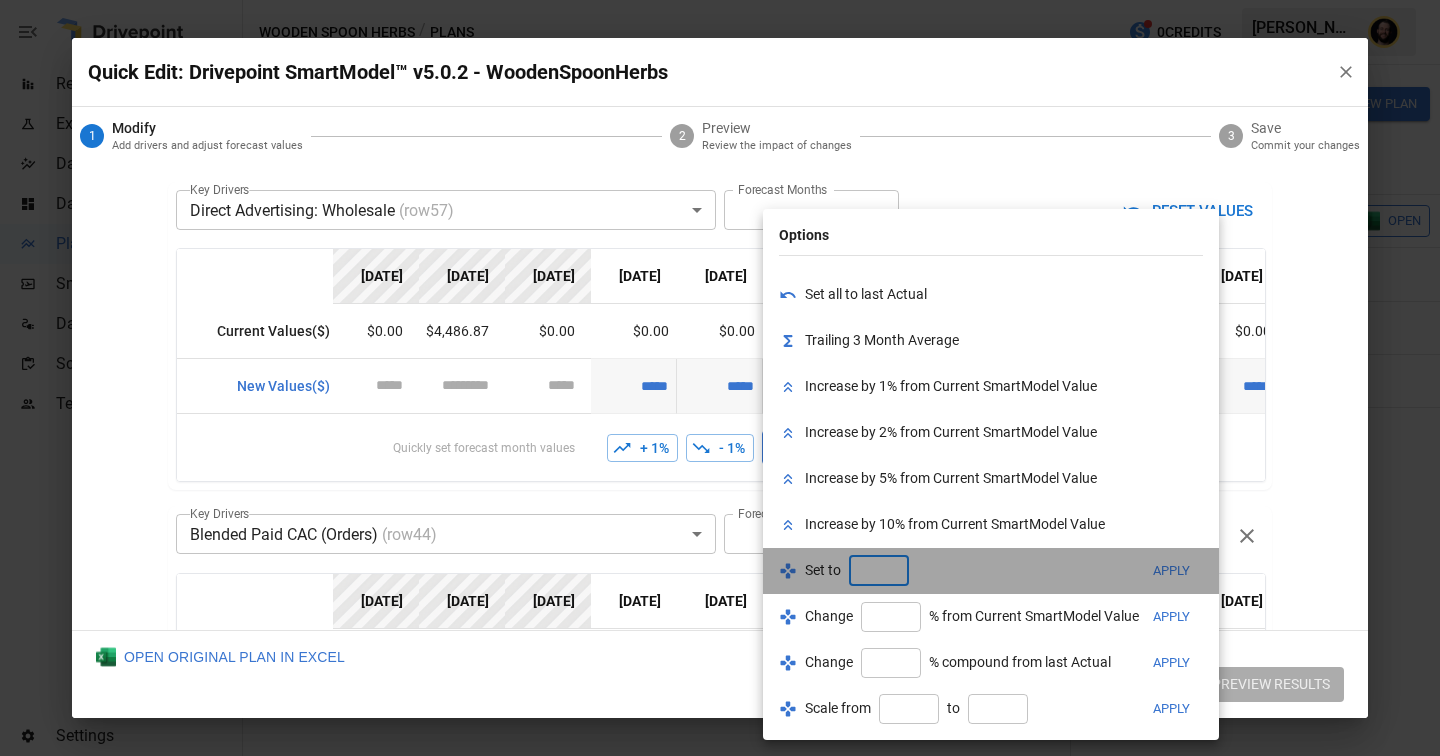 click at bounding box center (879, 571) 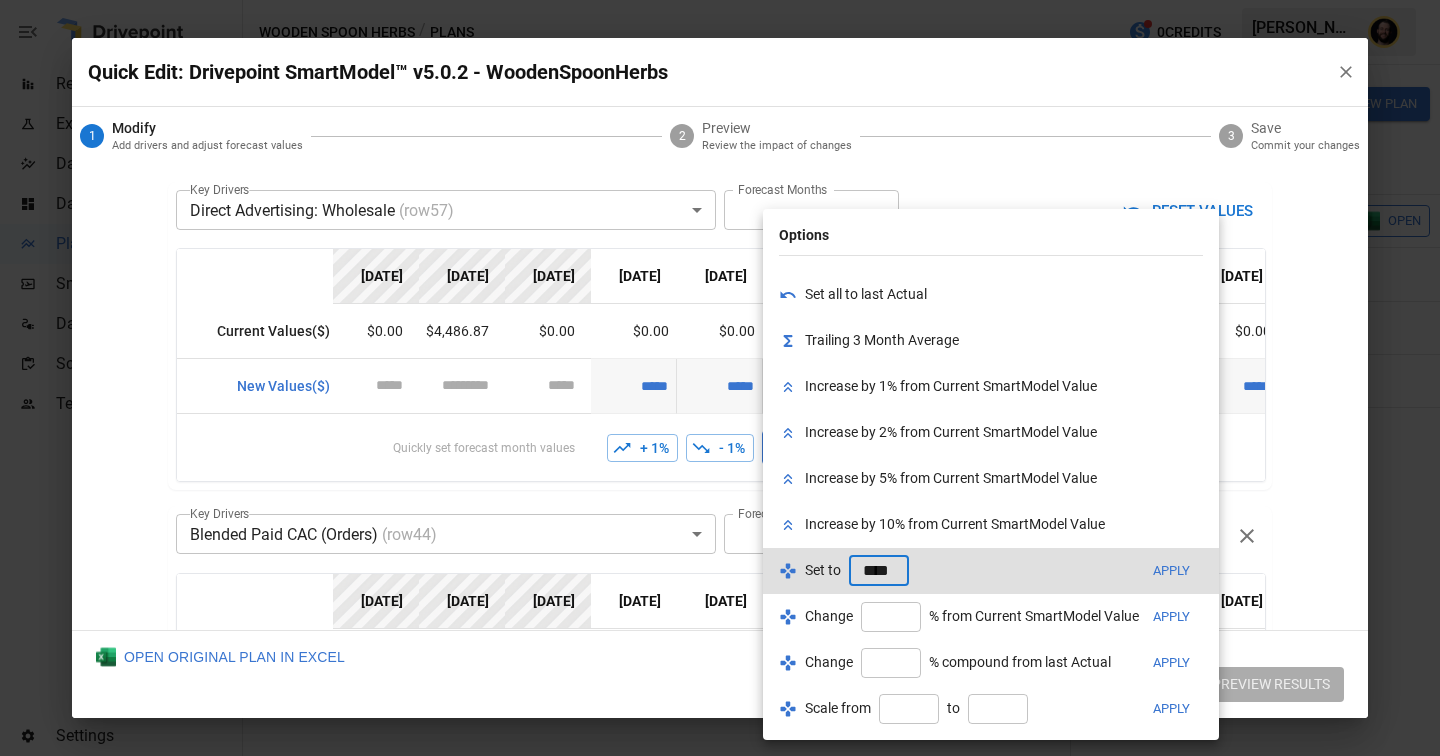 scroll, scrollTop: 0, scrollLeft: 4, axis: horizontal 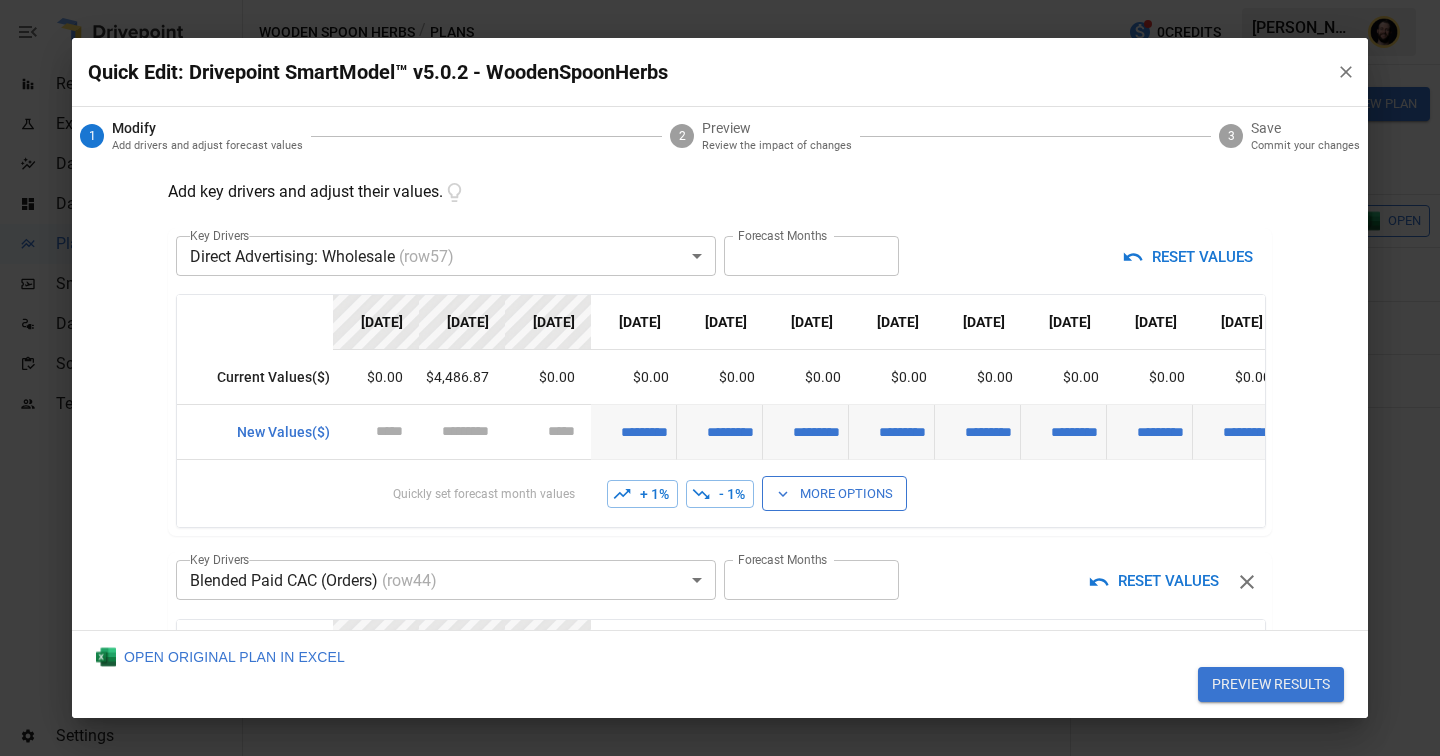 click at bounding box center [1346, 72] 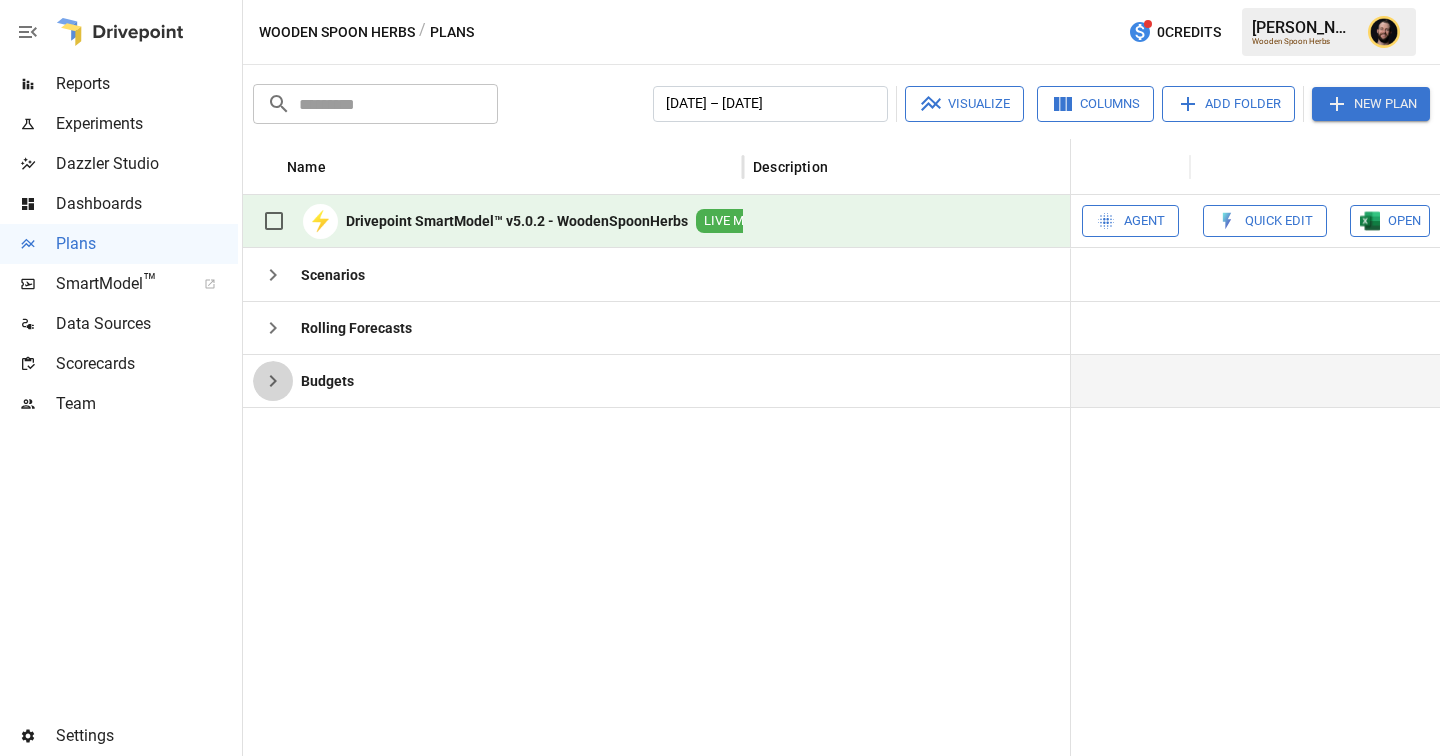 click 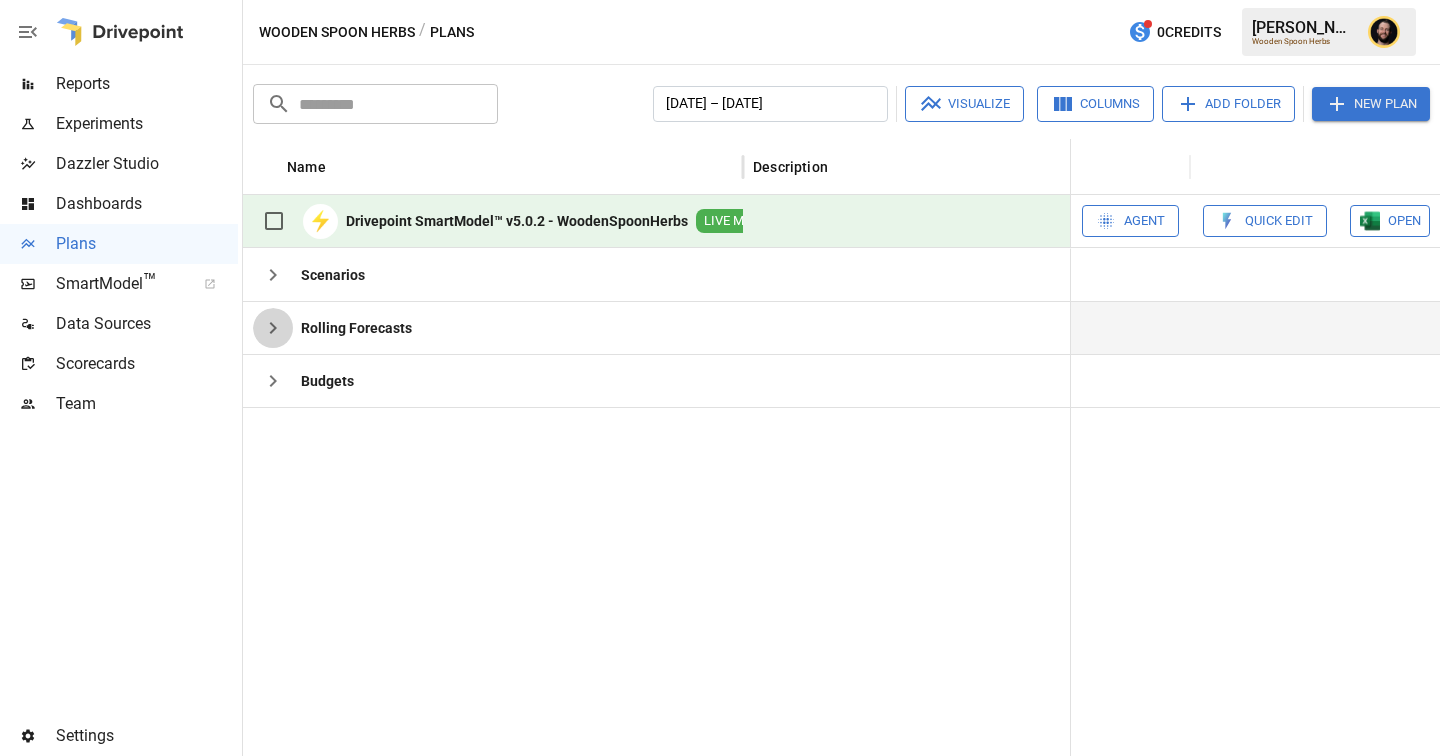 click 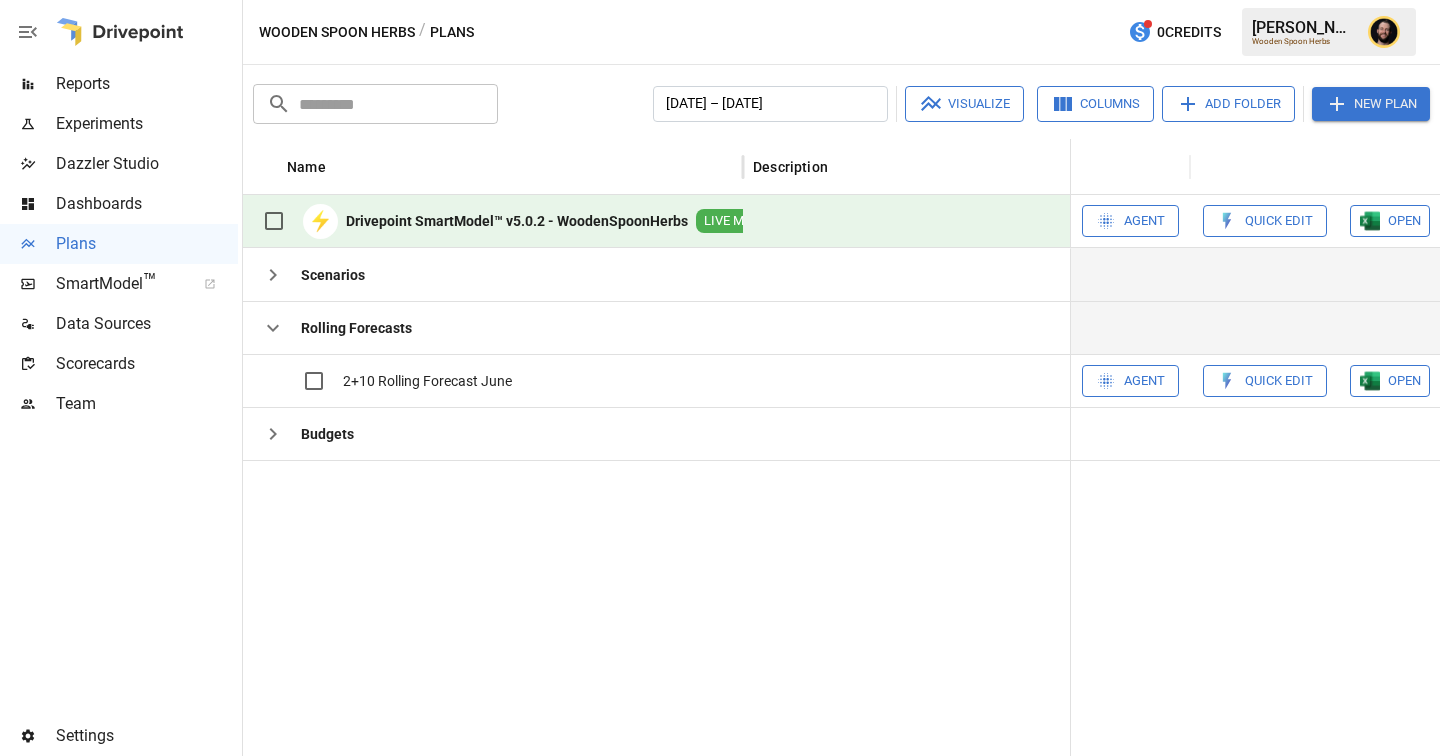 click at bounding box center (273, 275) 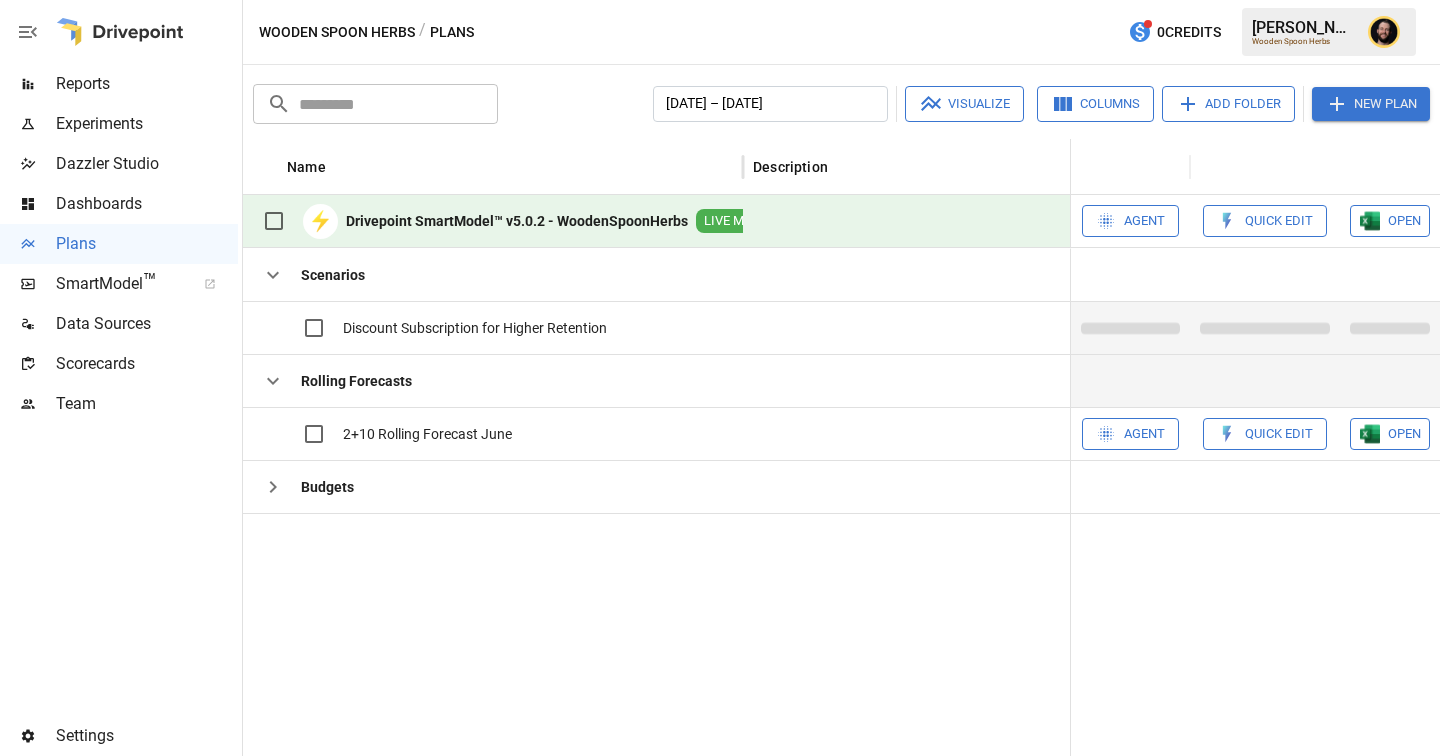 scroll, scrollTop: 0, scrollLeft: 19, axis: horizontal 